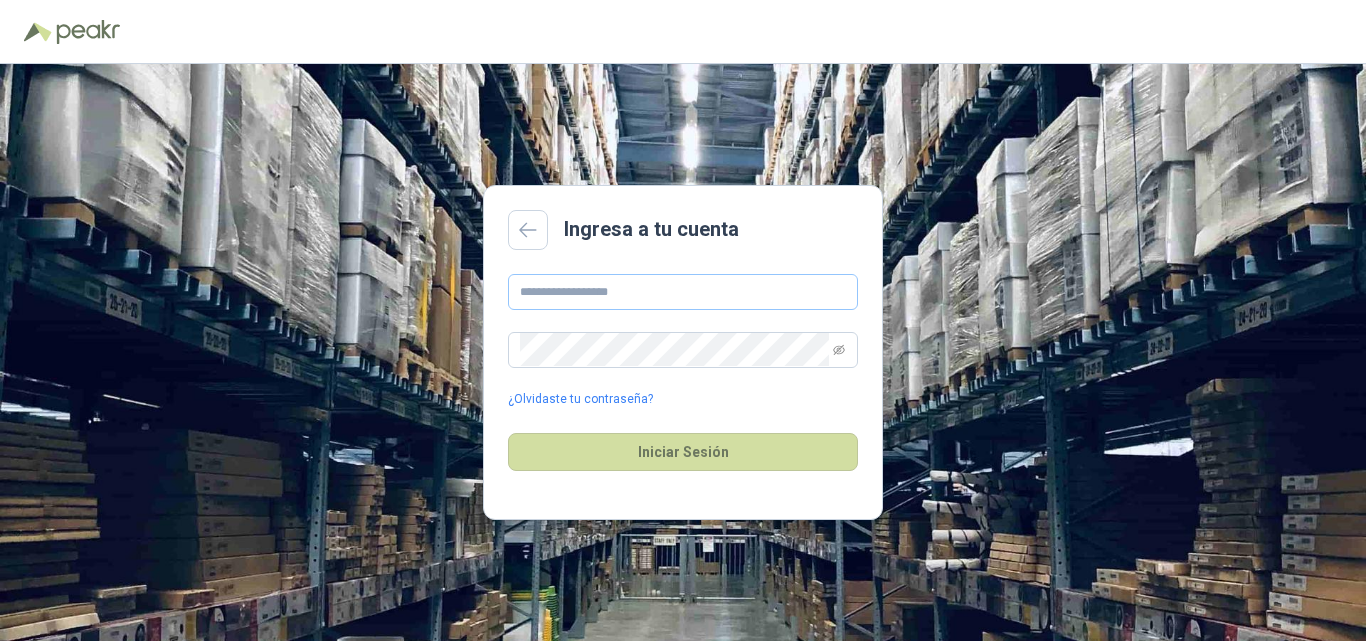 scroll, scrollTop: 0, scrollLeft: 0, axis: both 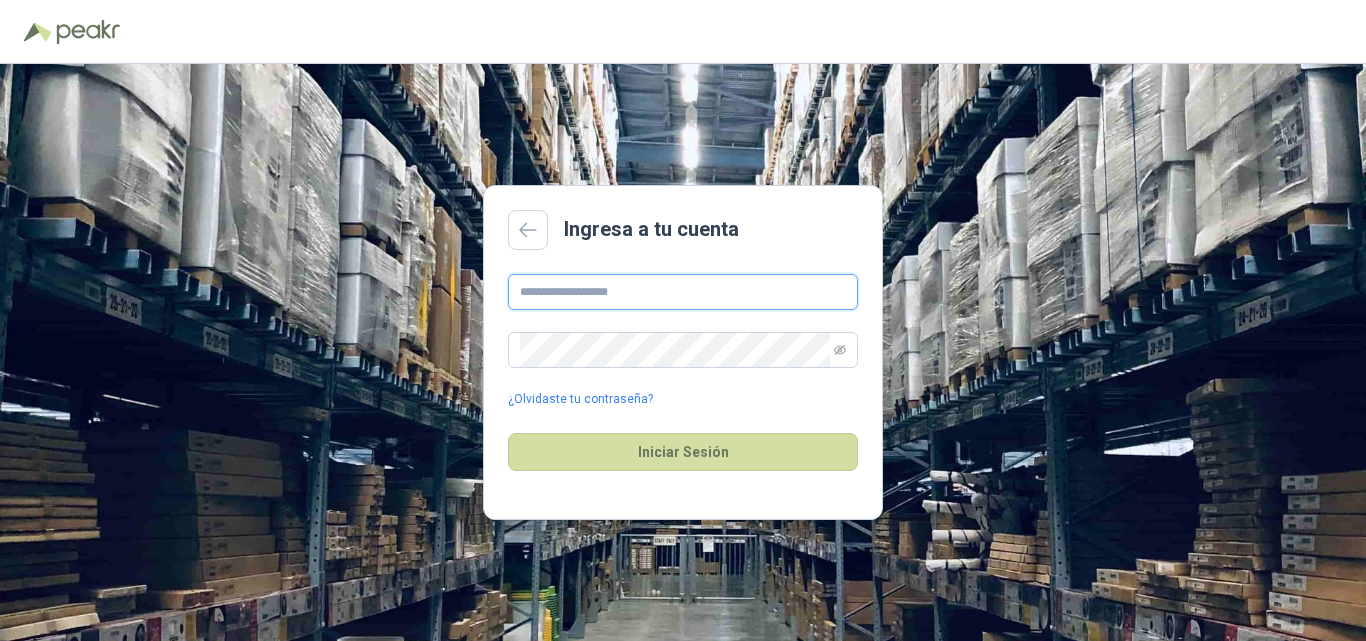 click at bounding box center [683, 292] 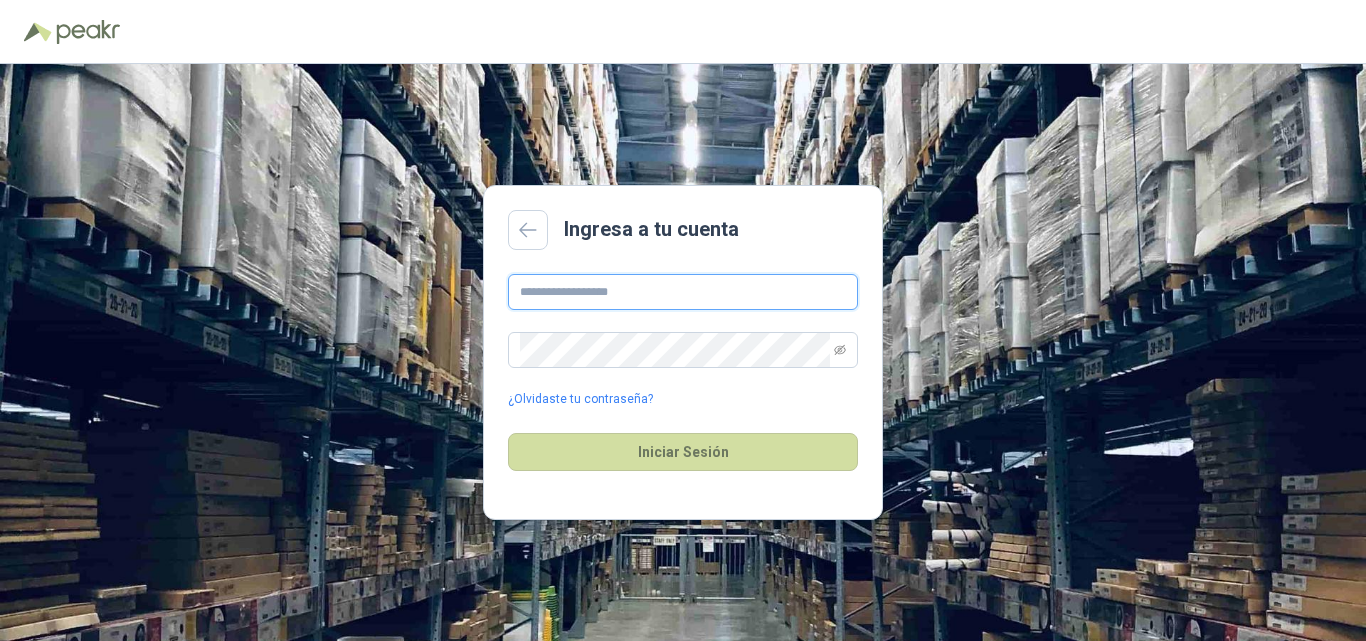type on "**********" 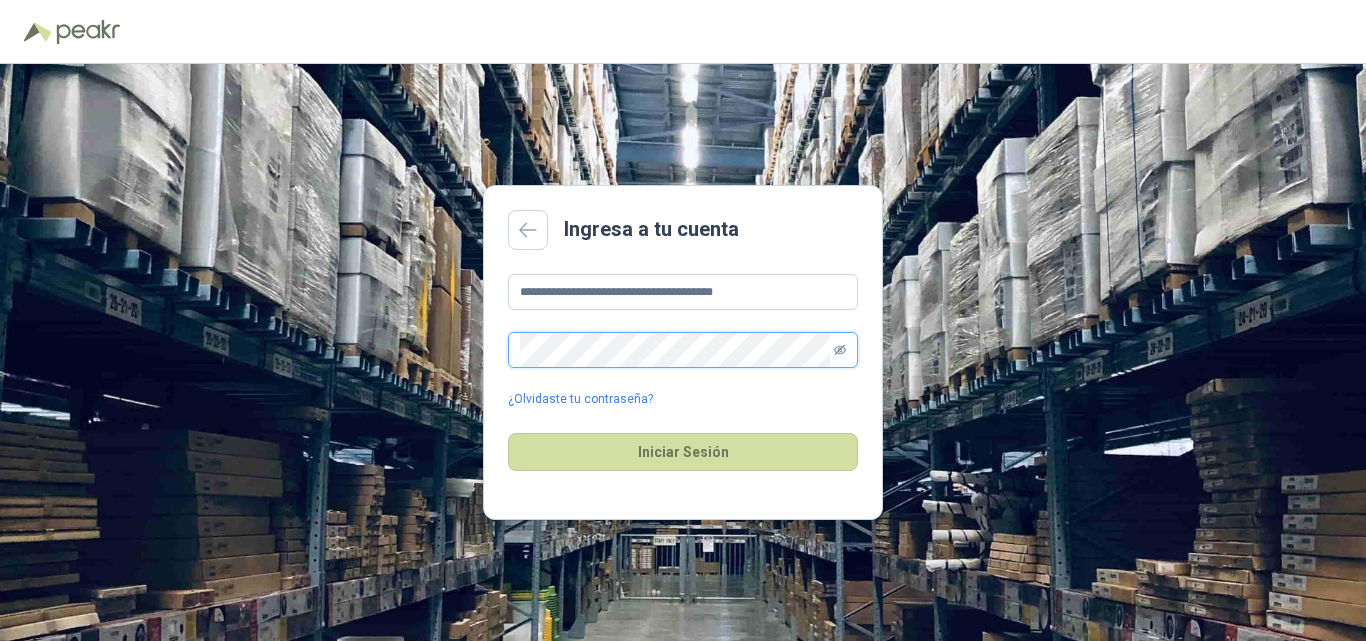 click 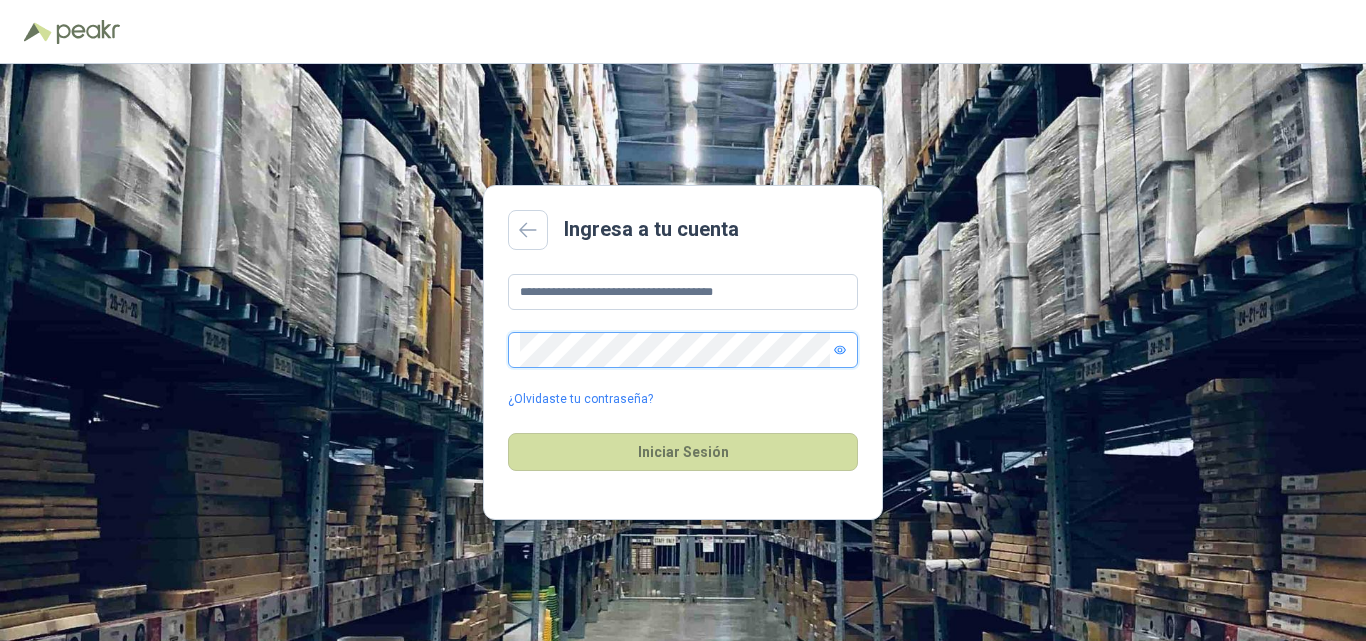 click on "Iniciar Sesión" at bounding box center (683, 452) 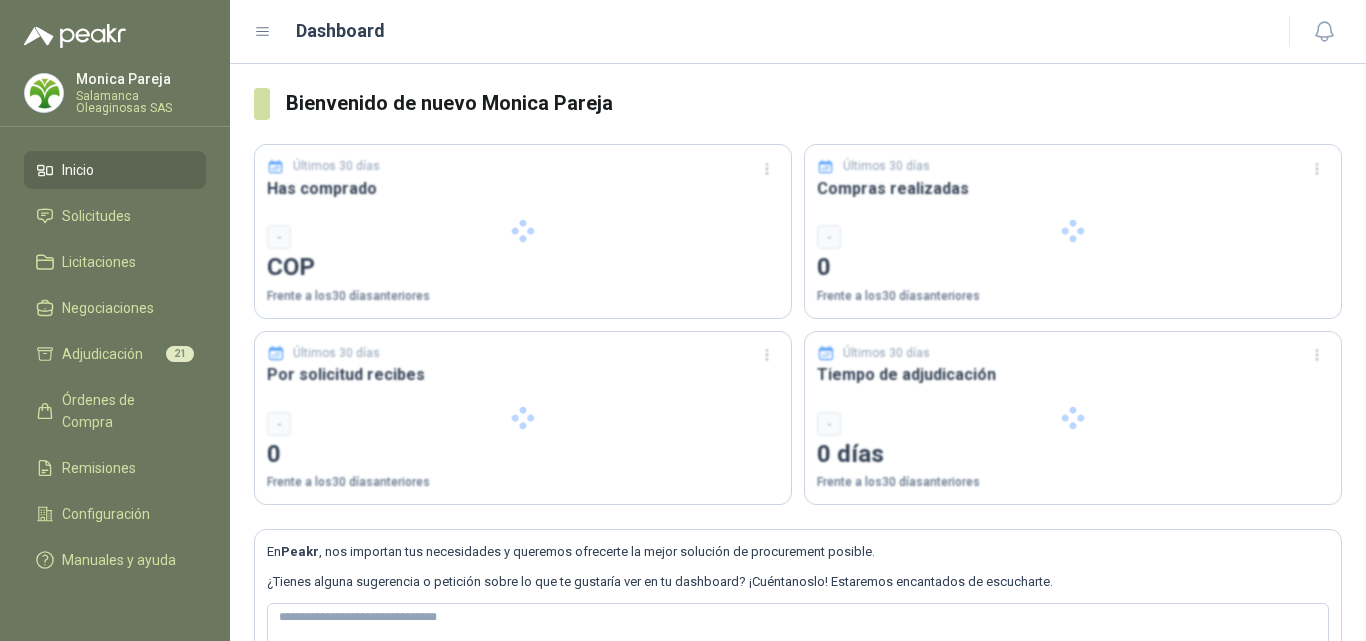 type 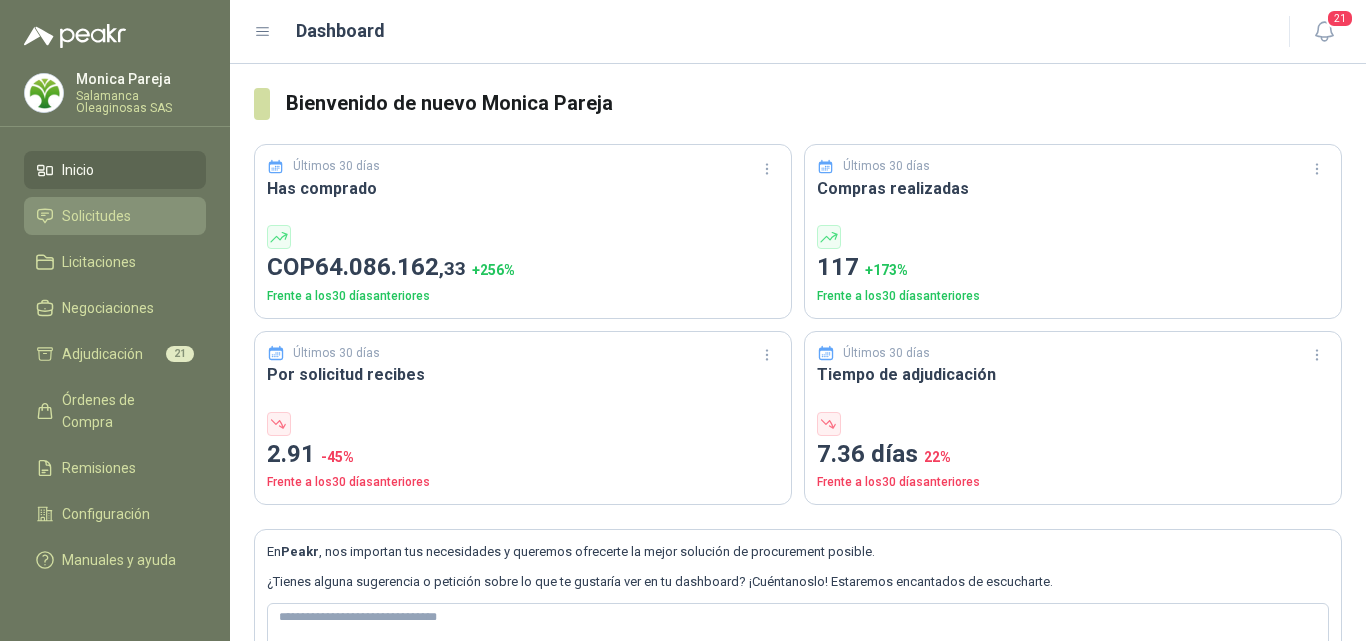 click on "Solicitudes" at bounding box center (115, 216) 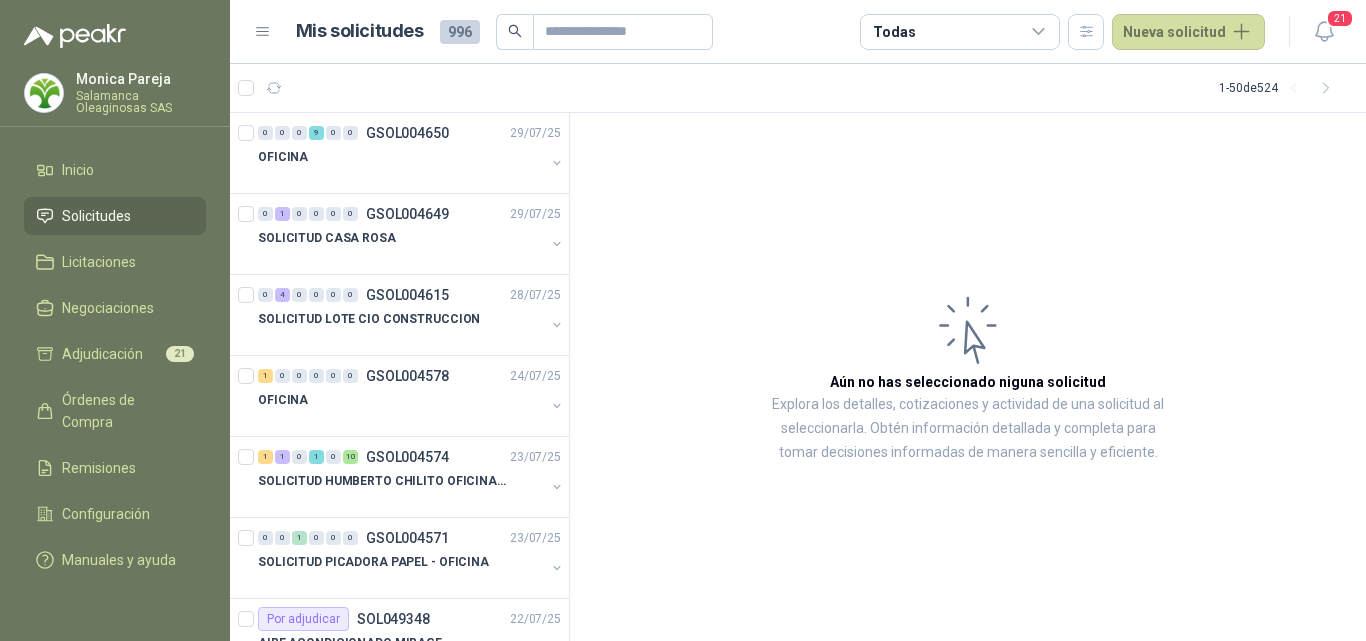 click on "Salamanca Oleaginosas SAS" at bounding box center [141, 102] 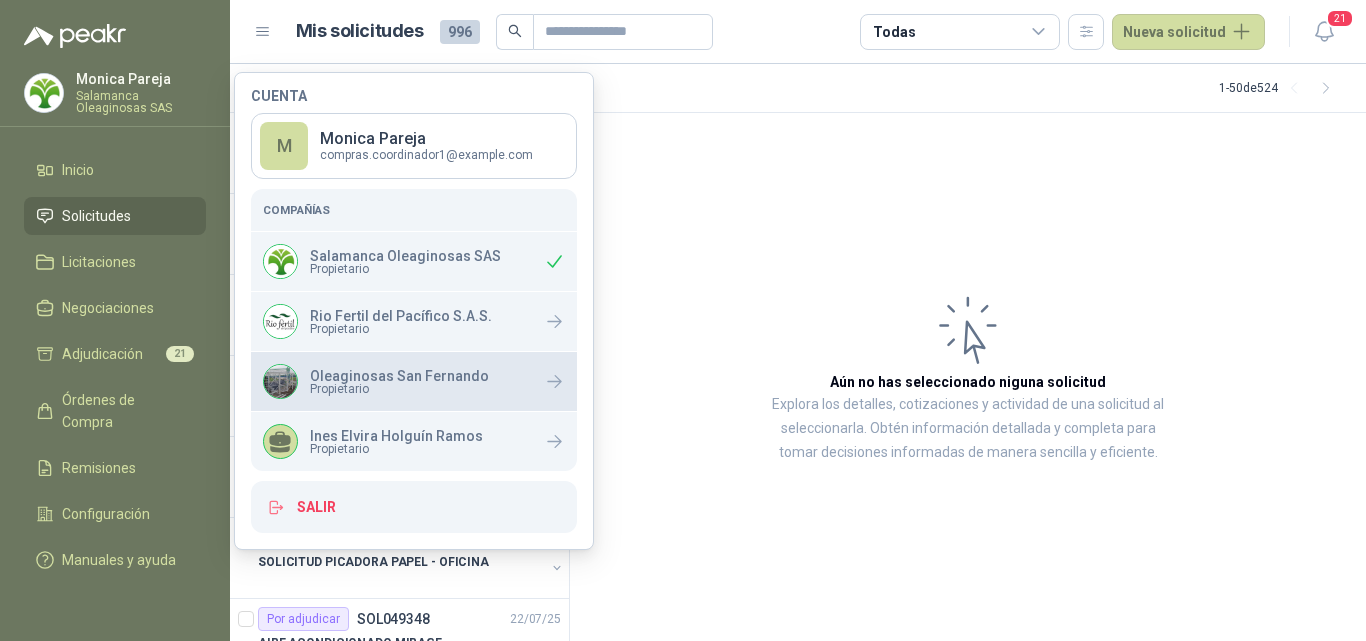 click on "Propietario" at bounding box center (399, 389) 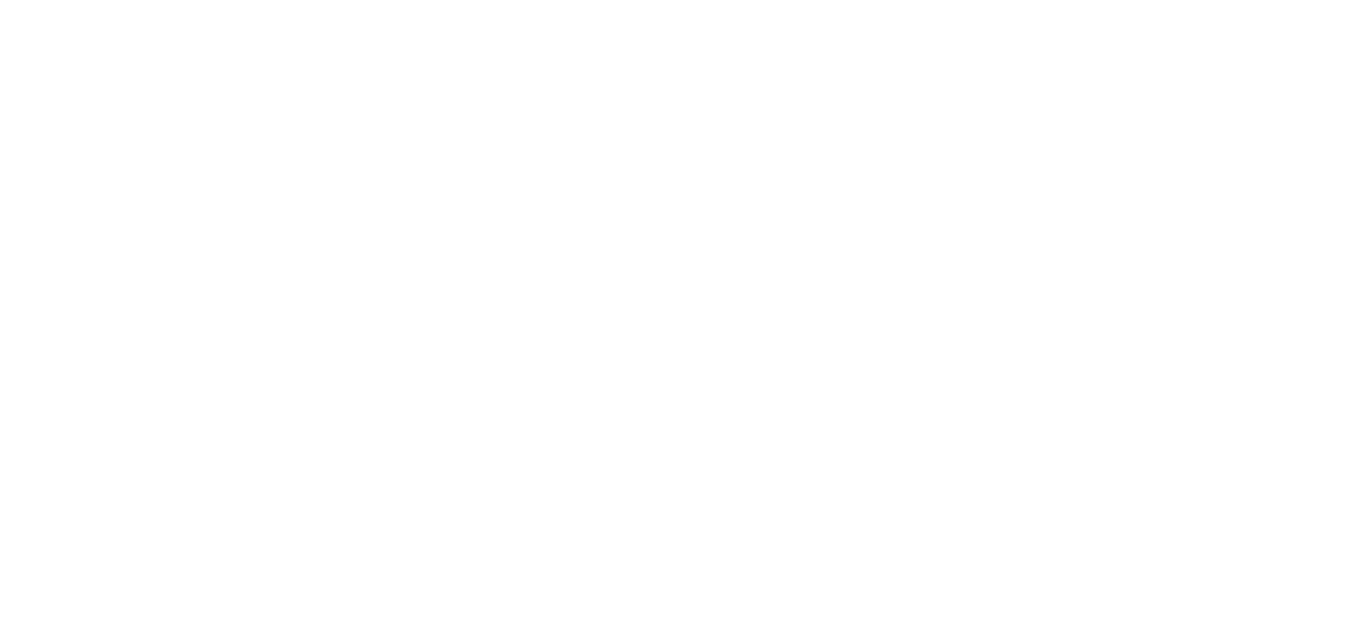 scroll, scrollTop: 0, scrollLeft: 0, axis: both 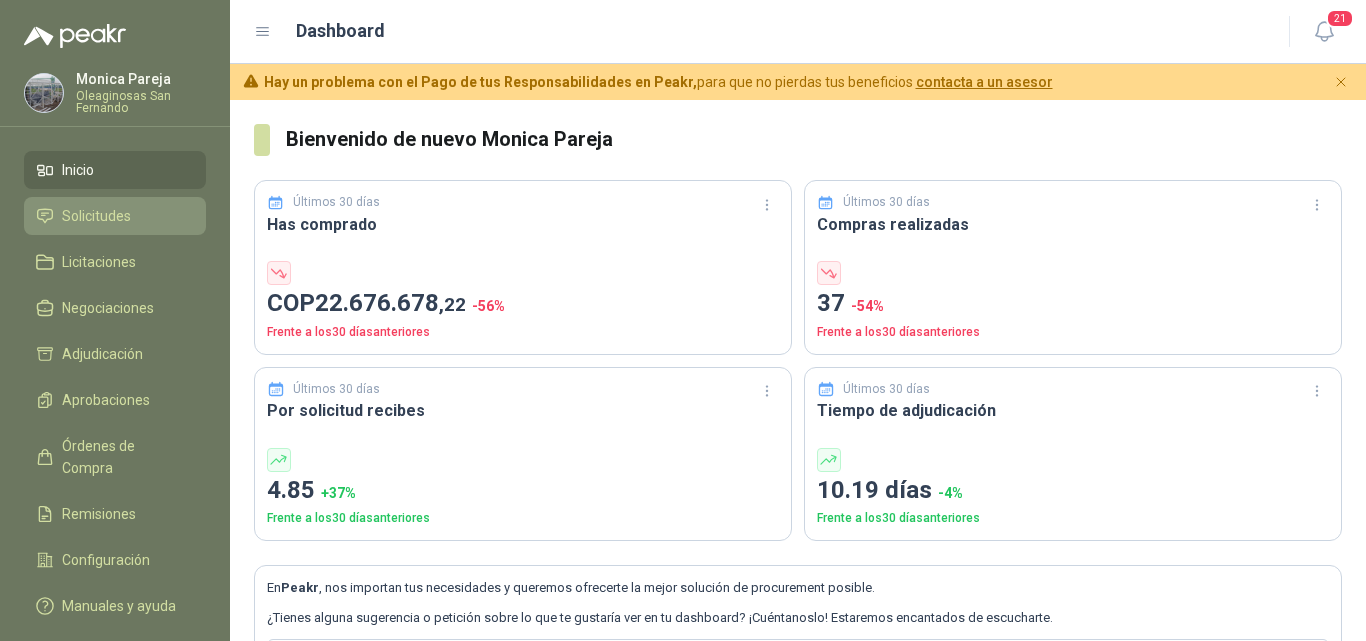 click on "Solicitudes" at bounding box center (96, 216) 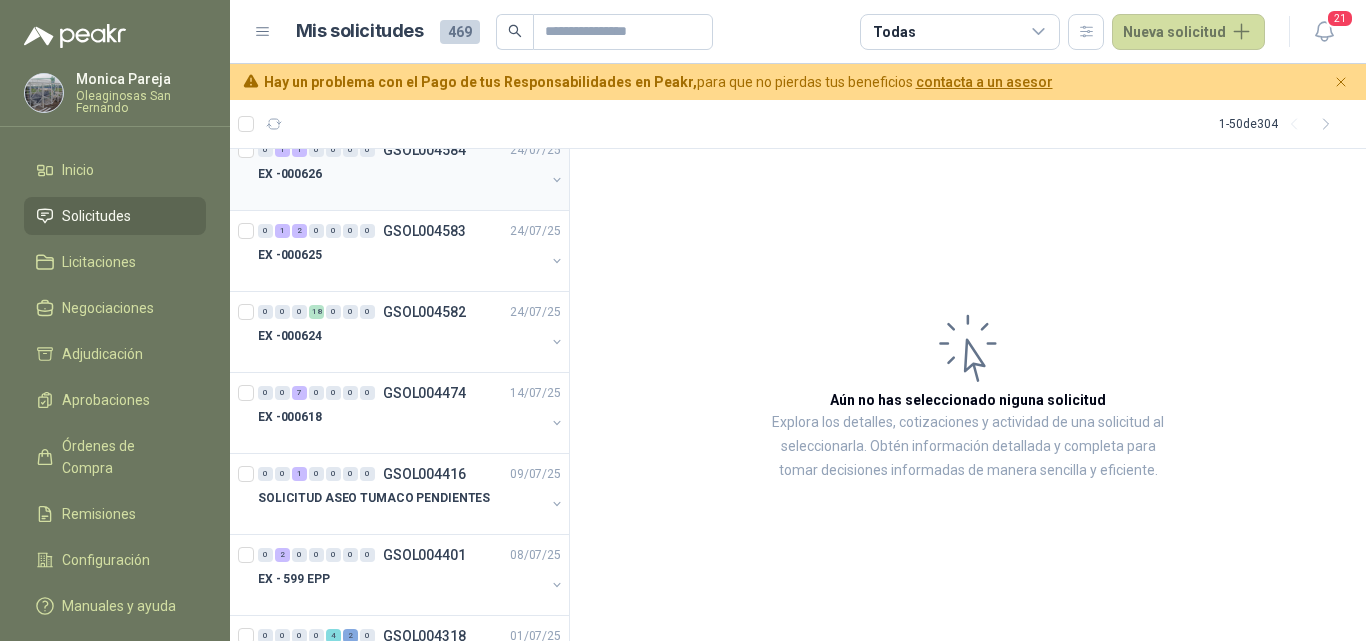 scroll, scrollTop: 0, scrollLeft: 0, axis: both 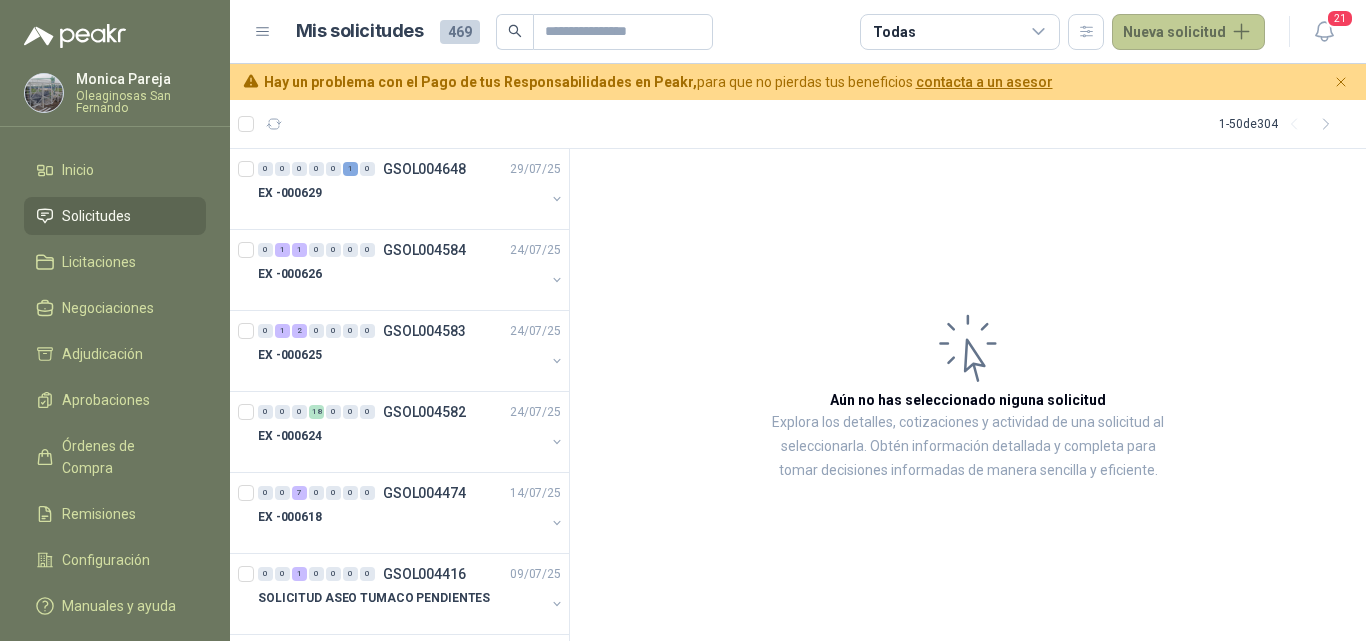 click on "Nueva solicitud" at bounding box center (1188, 32) 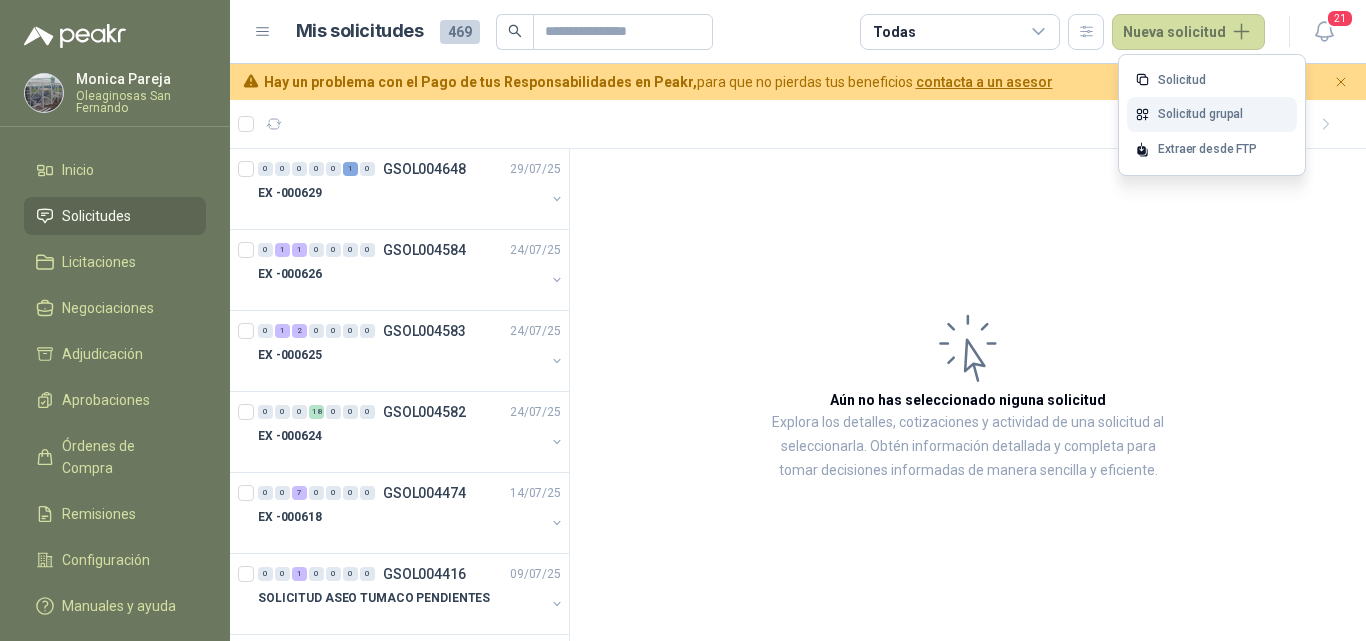 click on "Solicitud grupal" at bounding box center (1212, 114) 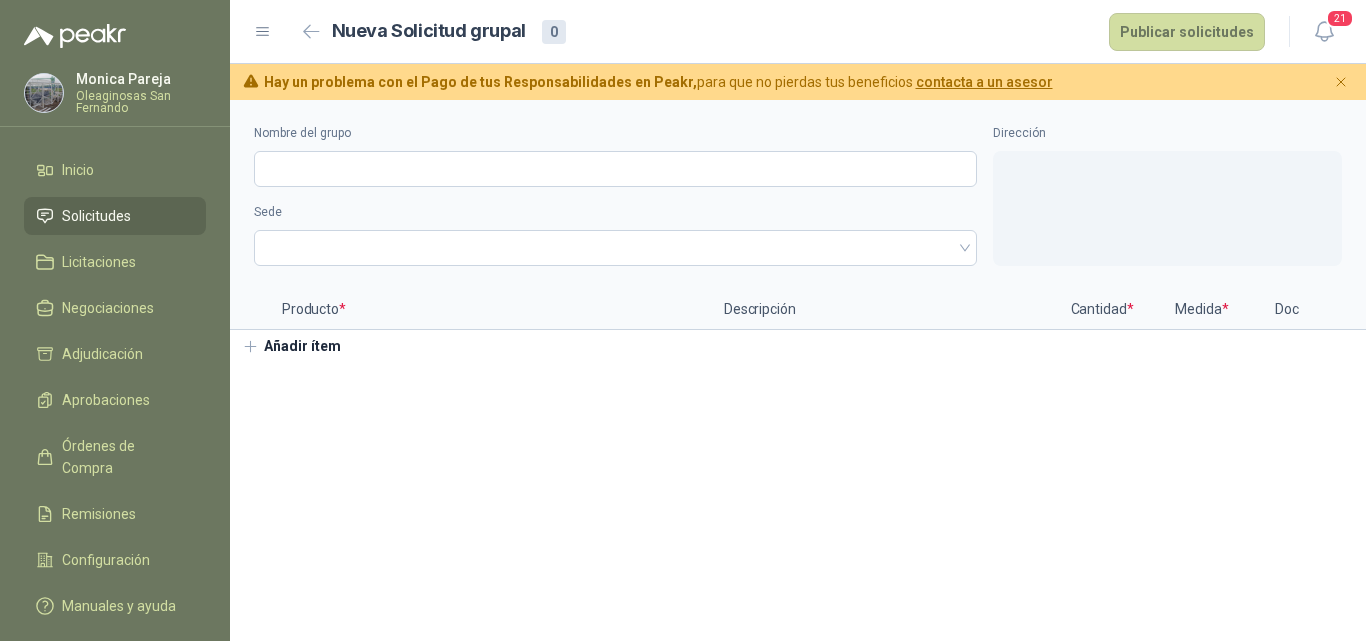type 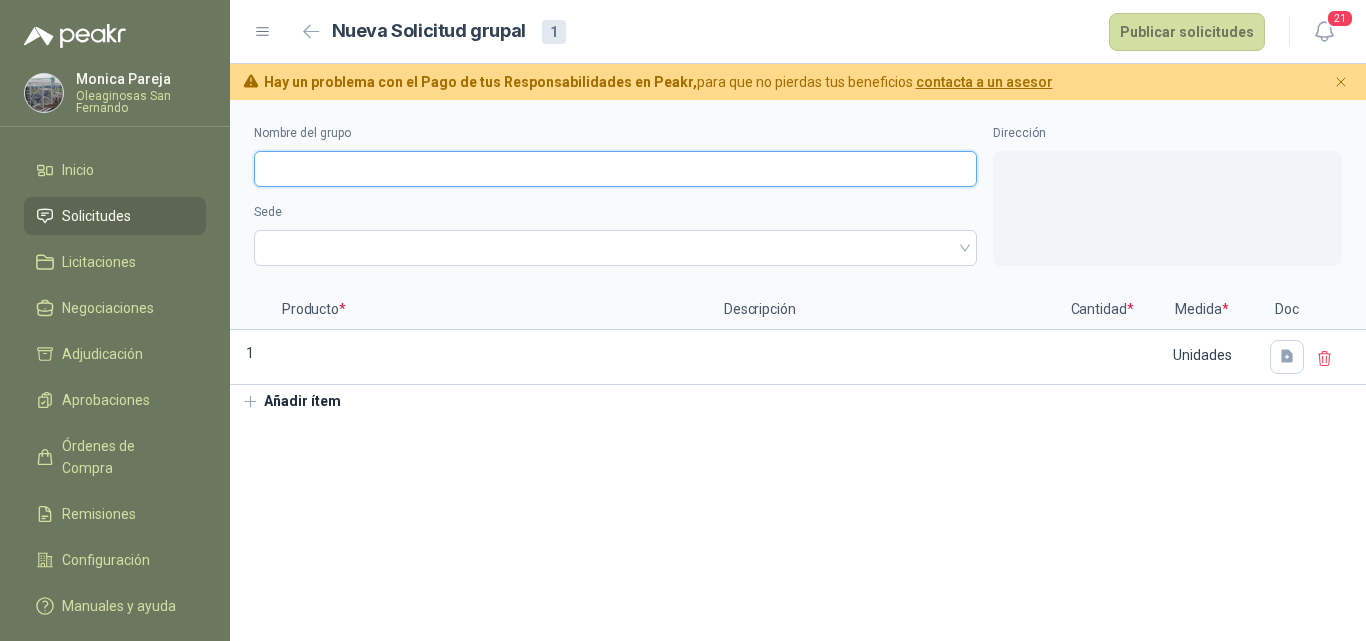 click on "Nombre del grupo" at bounding box center [615, 169] 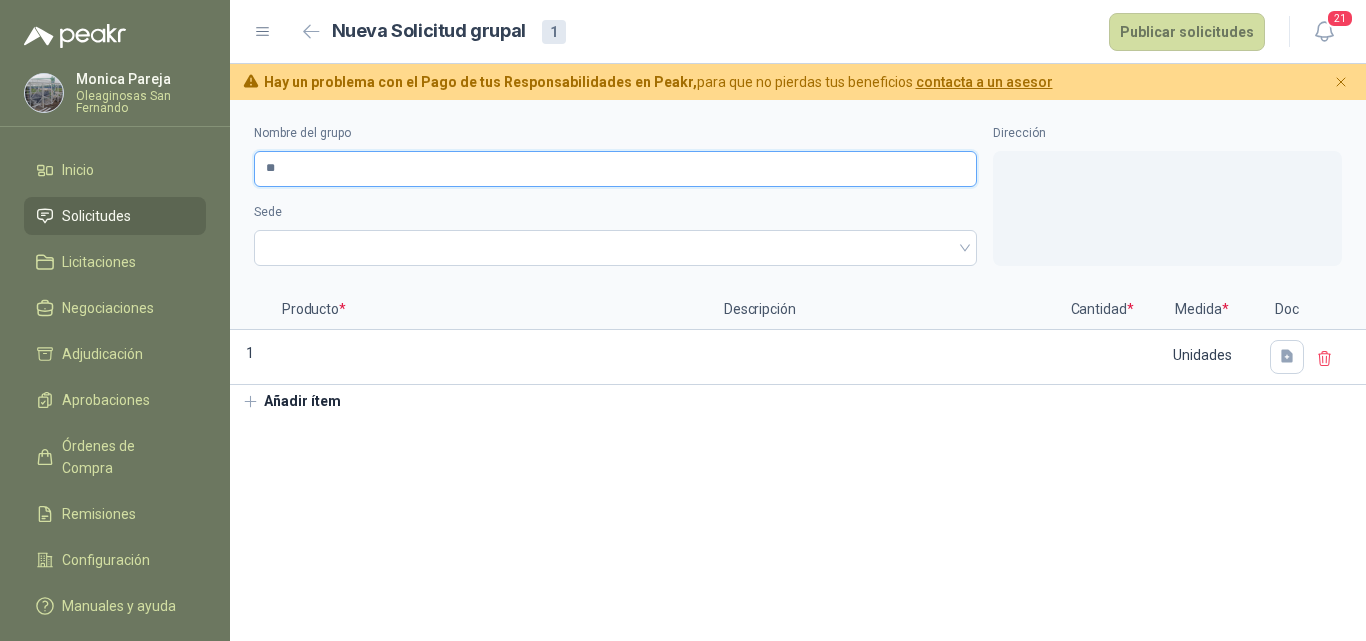 type on "*" 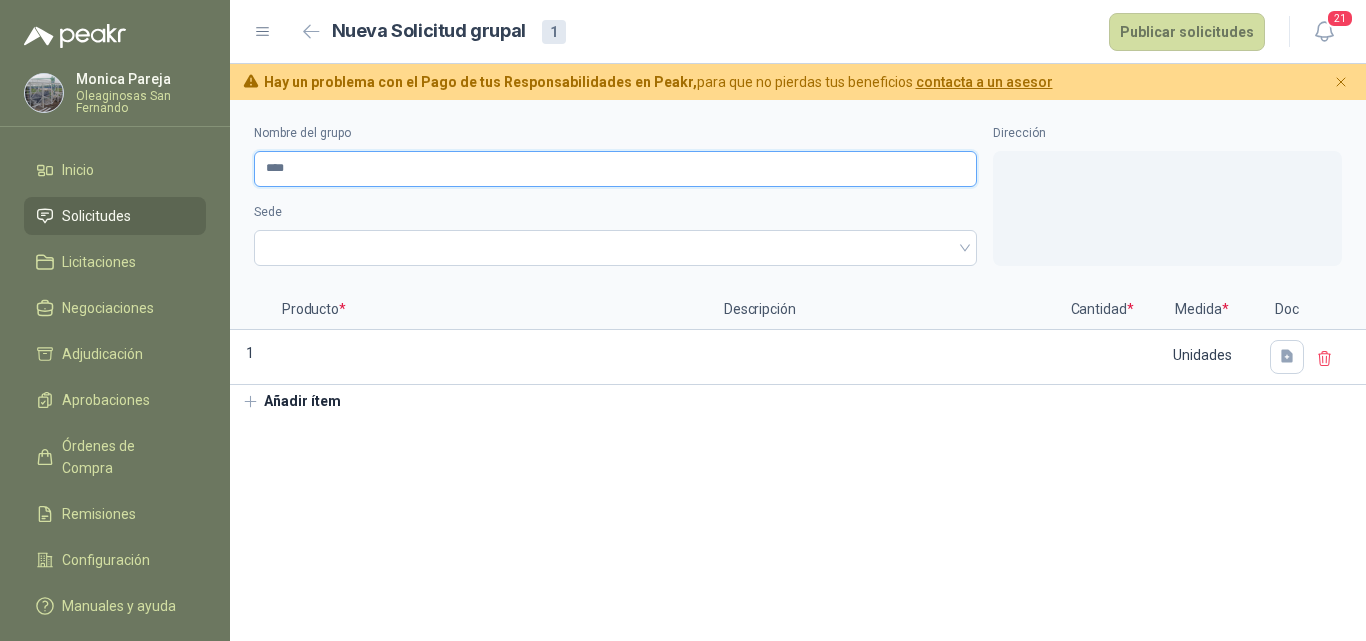 type on "***" 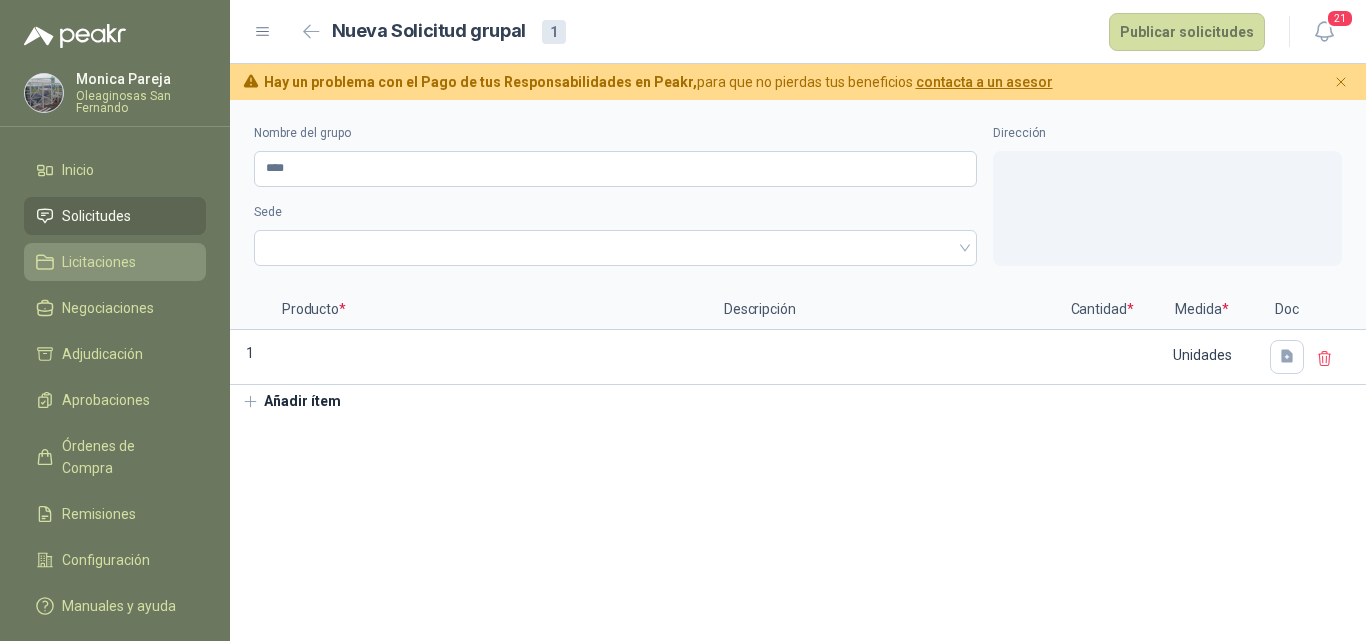 click on "Licitaciones" at bounding box center (115, 262) 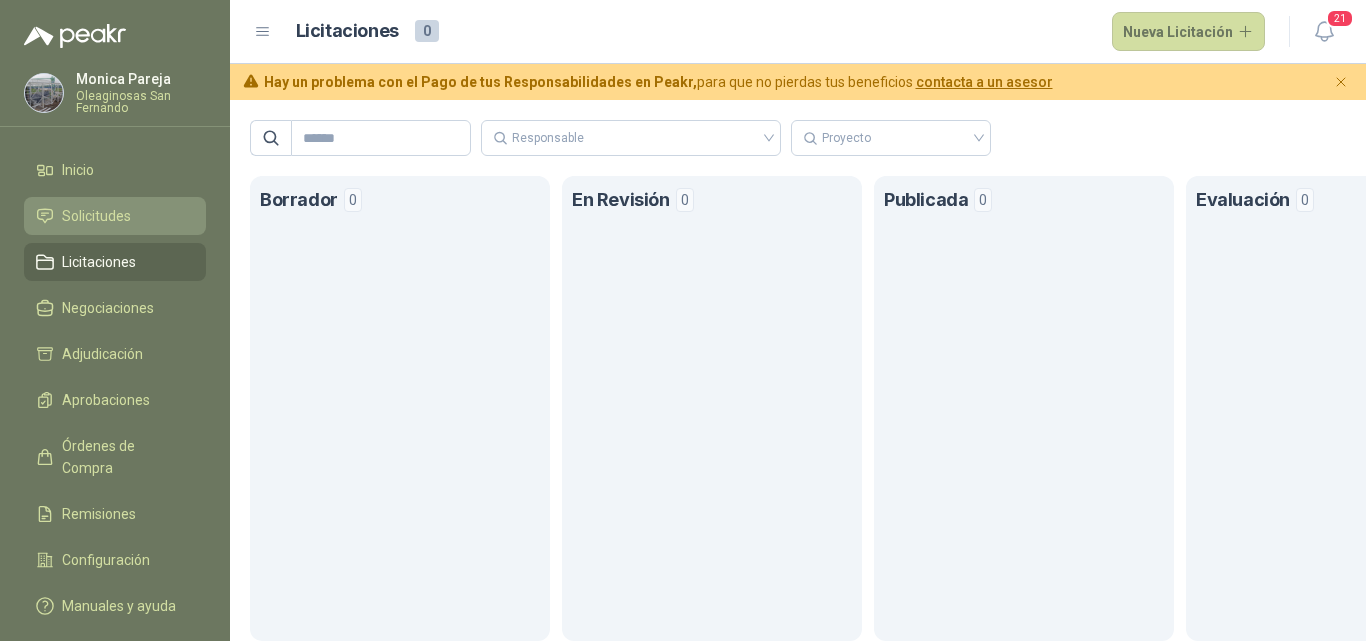 click on "Solicitudes" at bounding box center (115, 216) 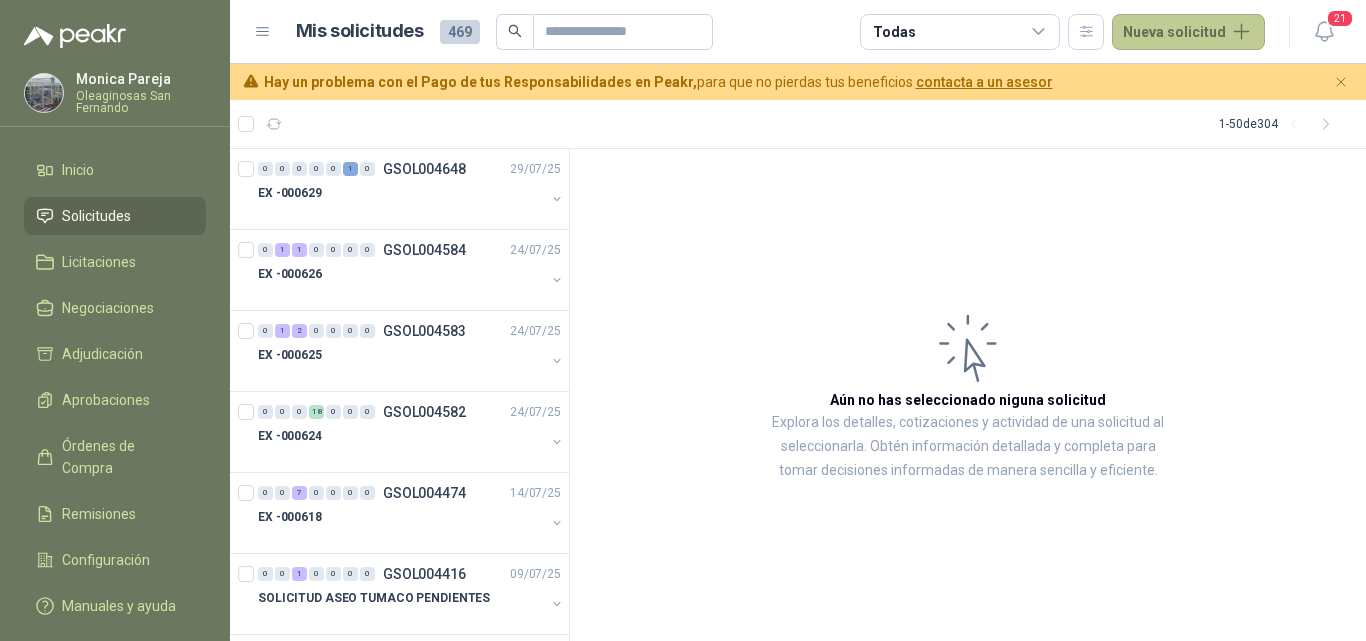 click on "Nueva solicitud" at bounding box center [1188, 32] 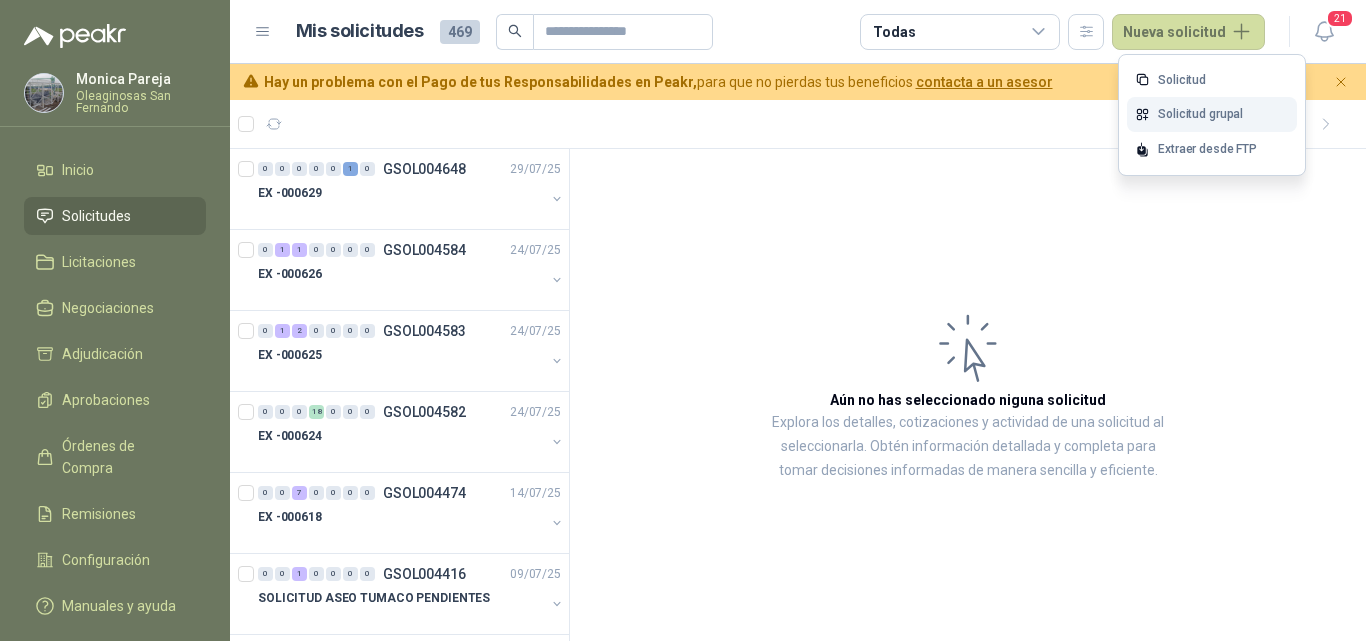 click on "Solicitud grupal" at bounding box center [1212, 114] 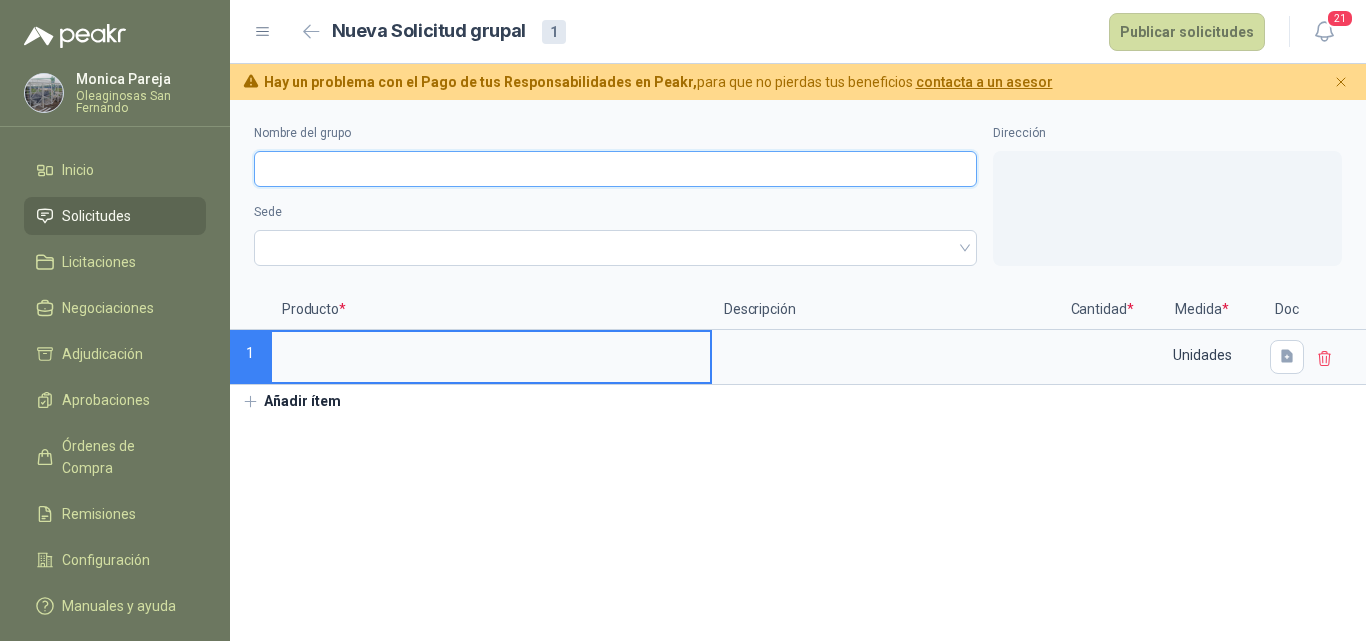click on "Nombre del grupo" at bounding box center (615, 169) 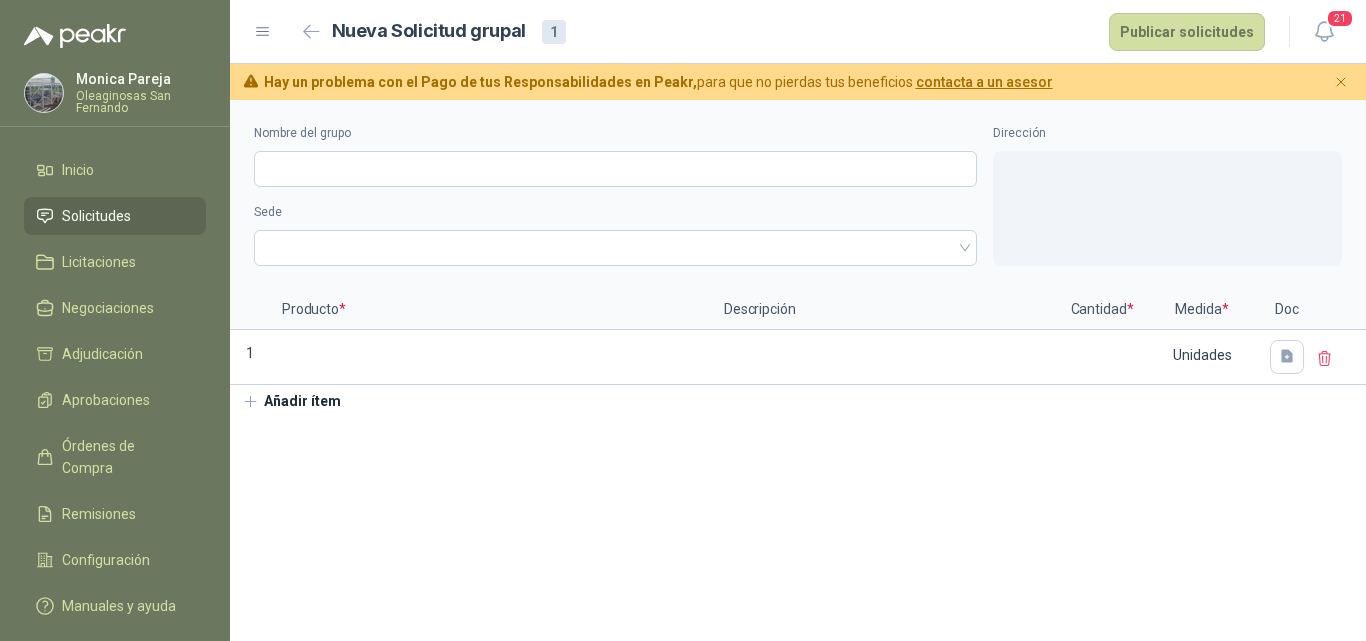 click on "Solicitudes" at bounding box center [115, 216] 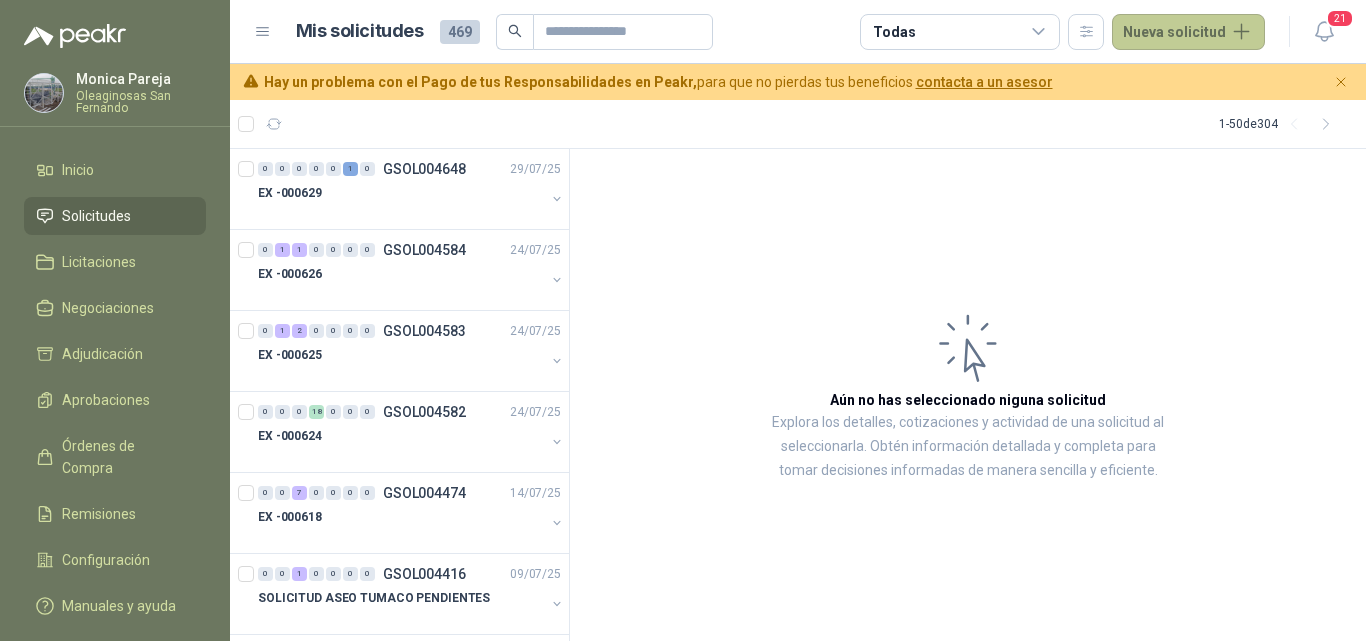 click on "Nueva solicitud" at bounding box center (1188, 32) 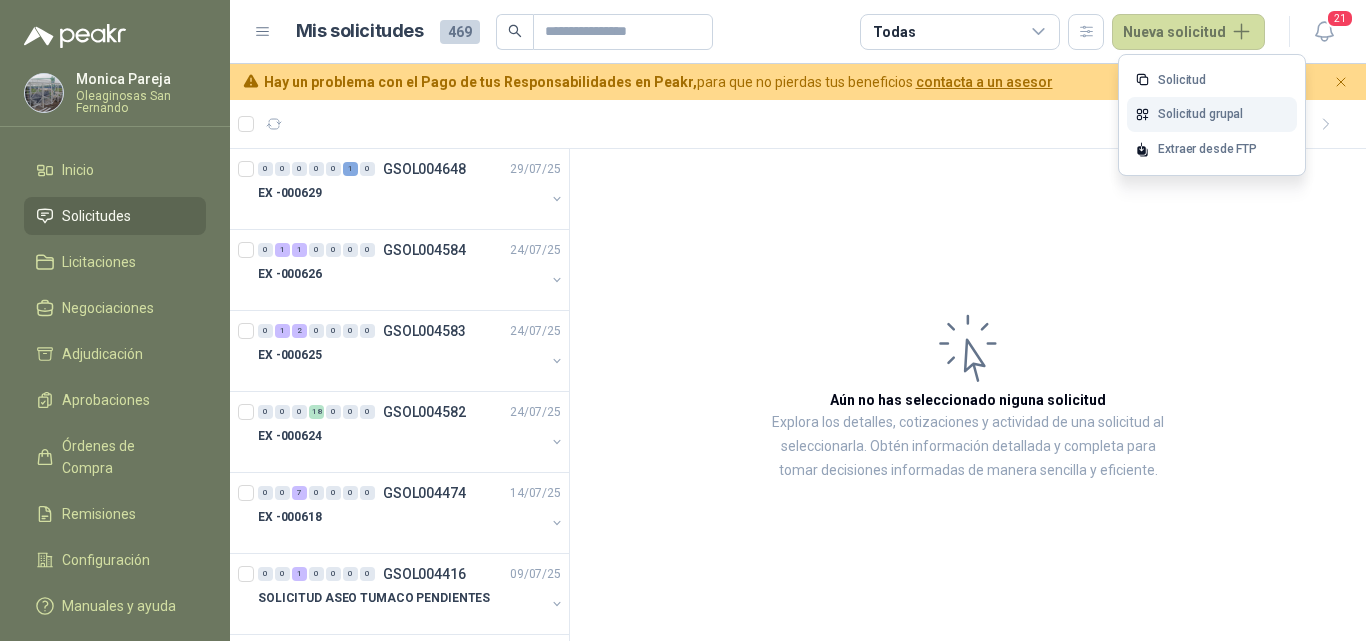 click on "Solicitud grupal" at bounding box center [1212, 114] 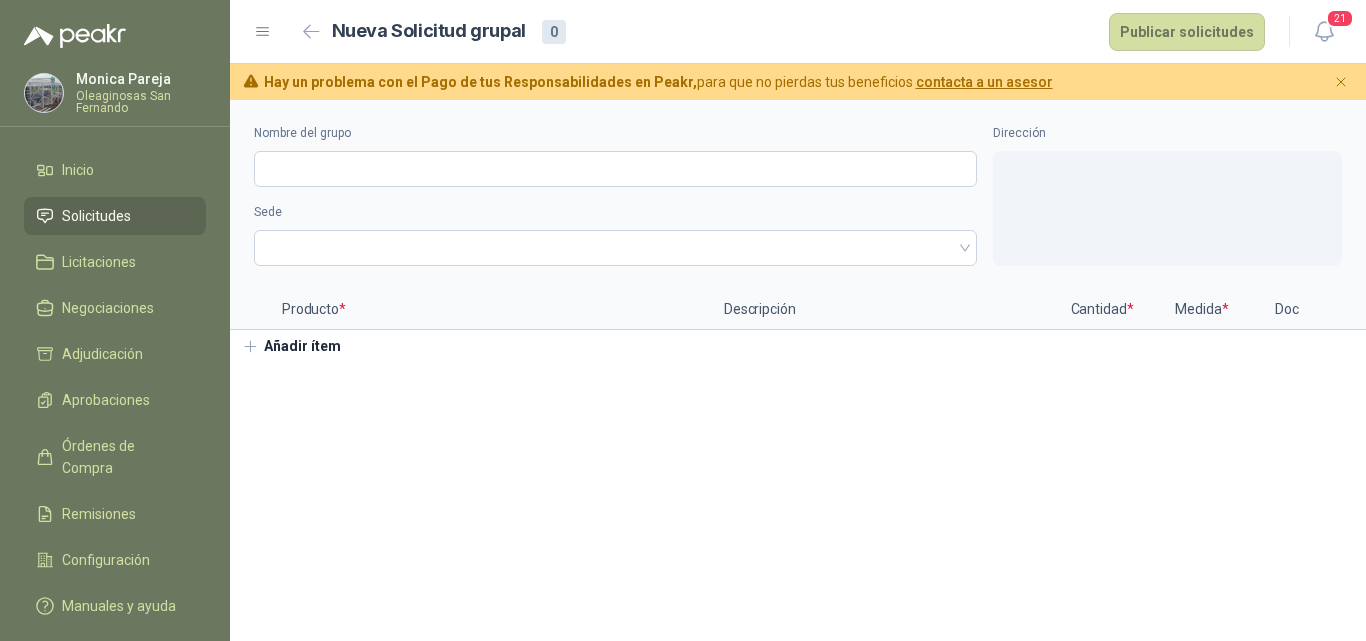 type 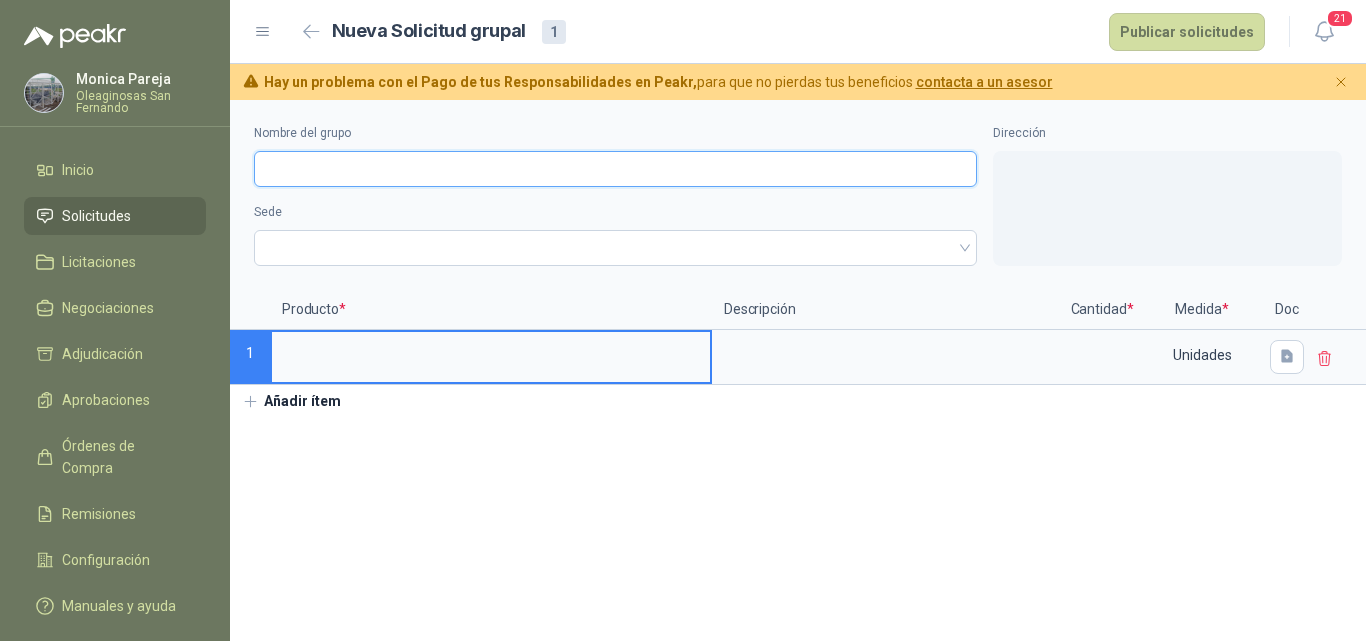 click on "Nombre del grupo" at bounding box center (615, 169) 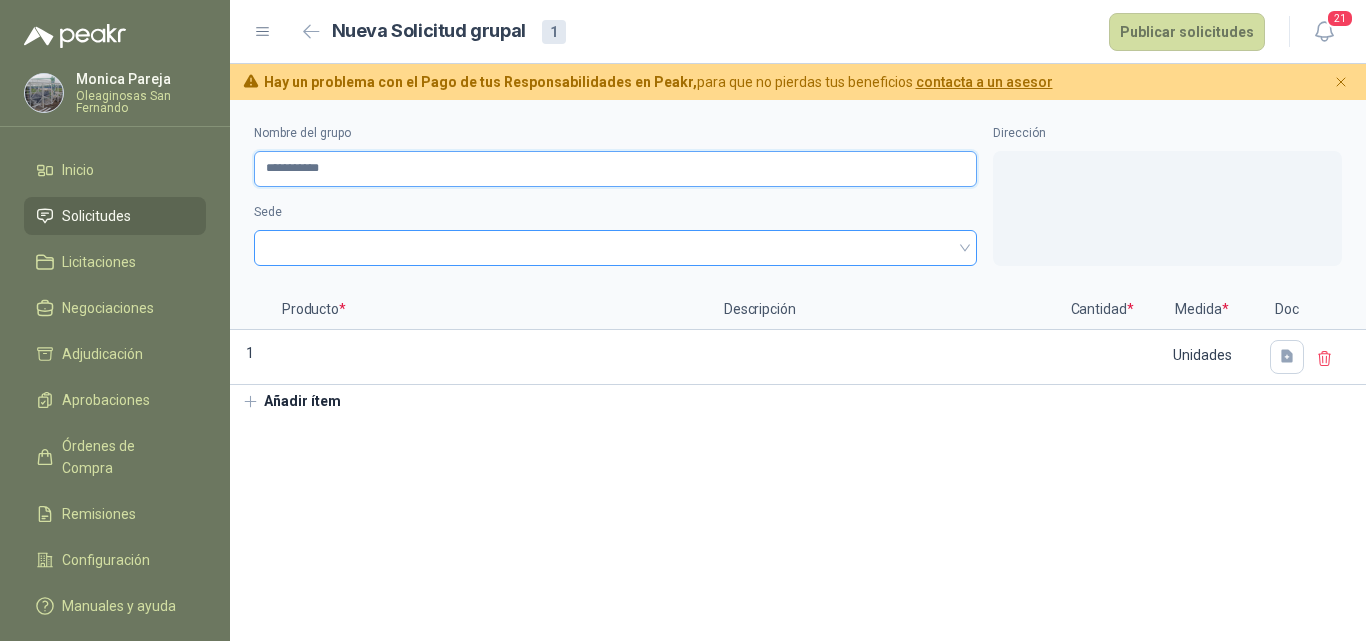click at bounding box center [615, 248] 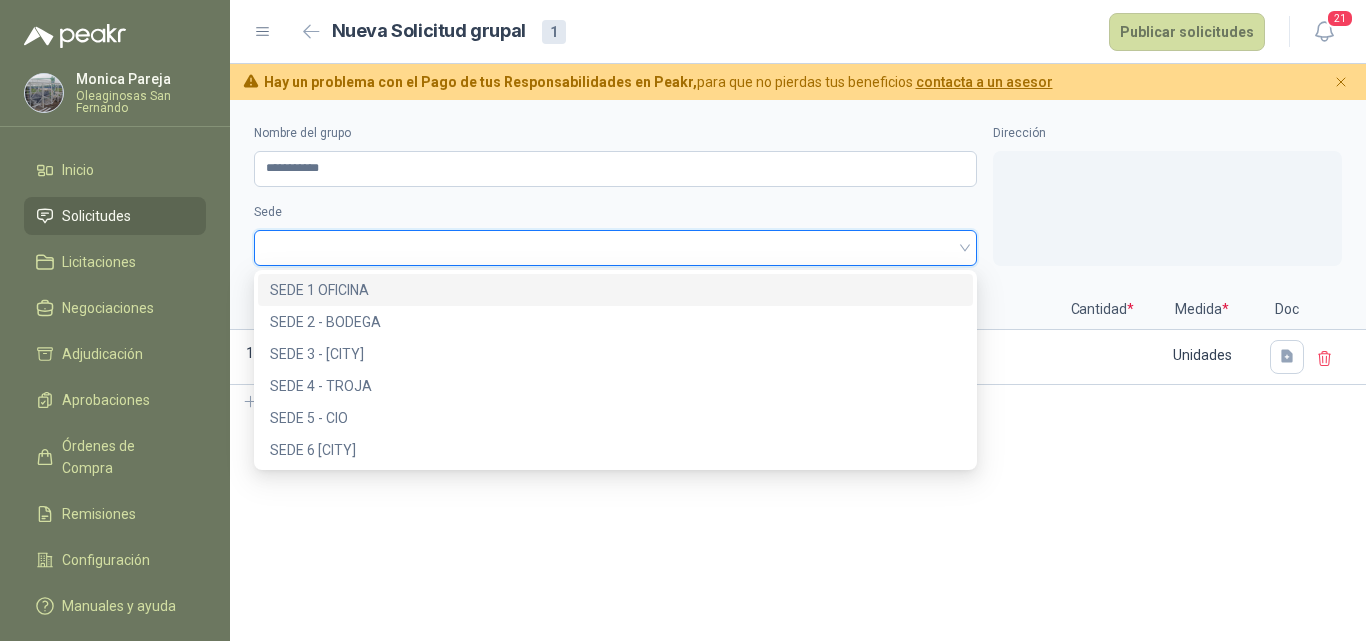 click on "SEDE 1 OFICINA" at bounding box center (615, 290) 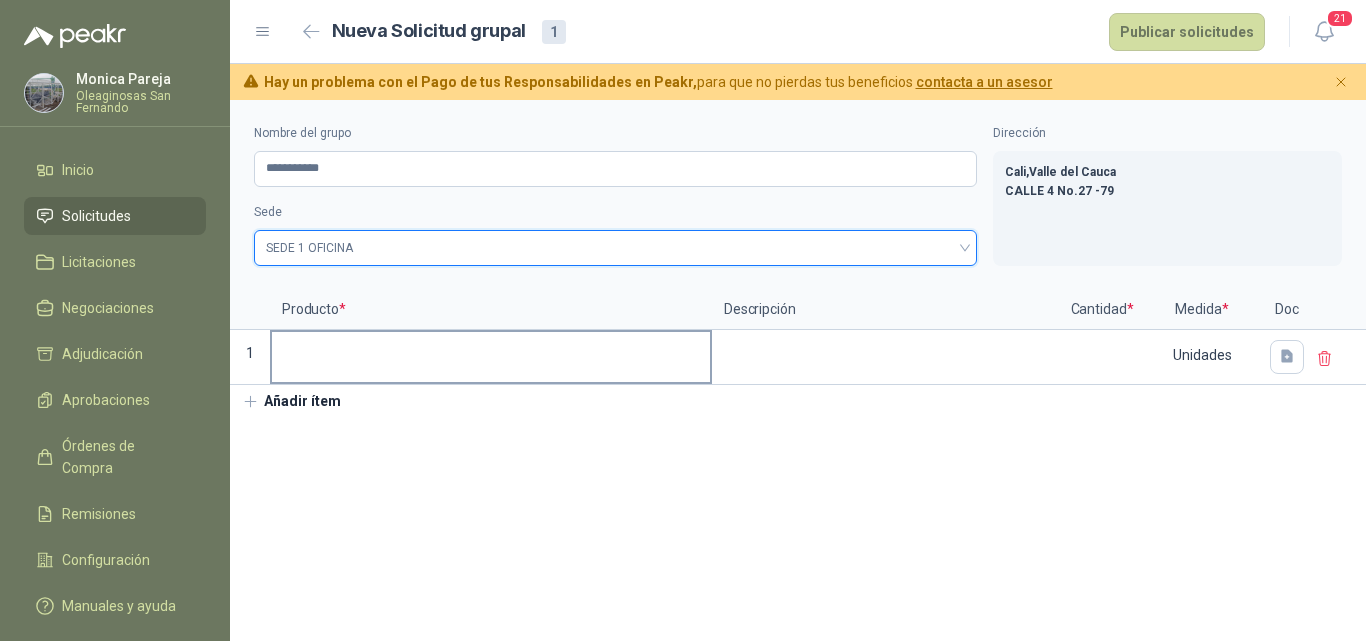 click at bounding box center (491, 351) 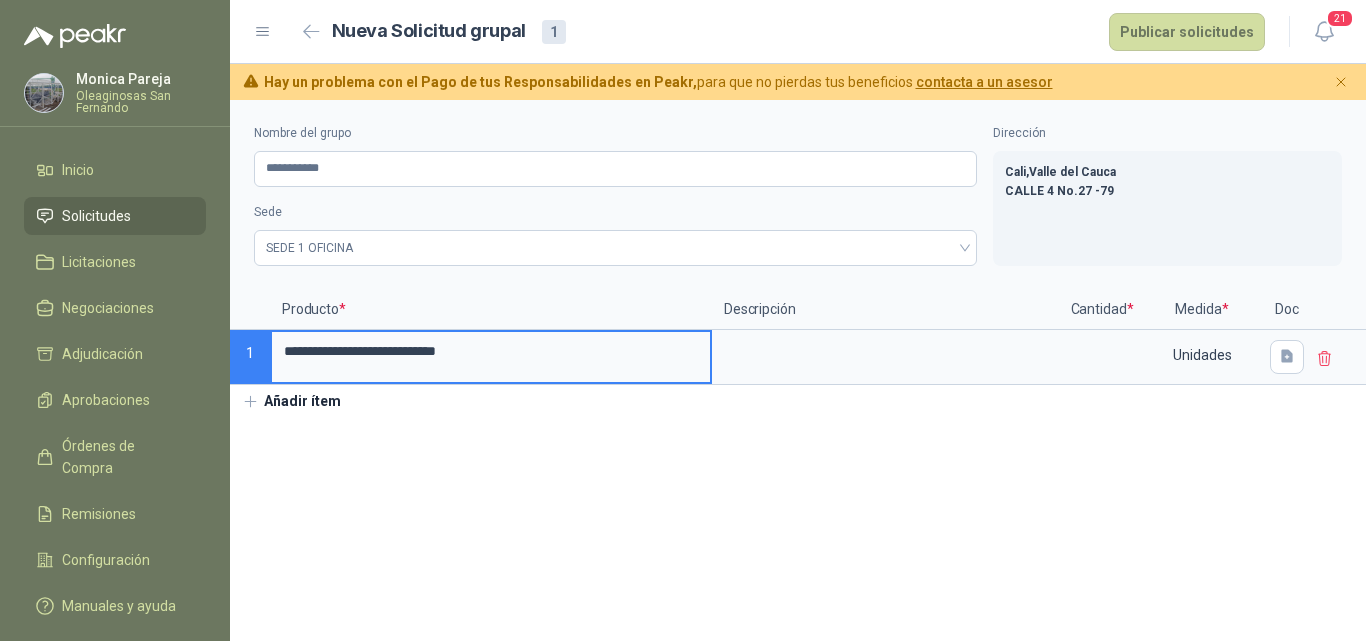 type on "**********" 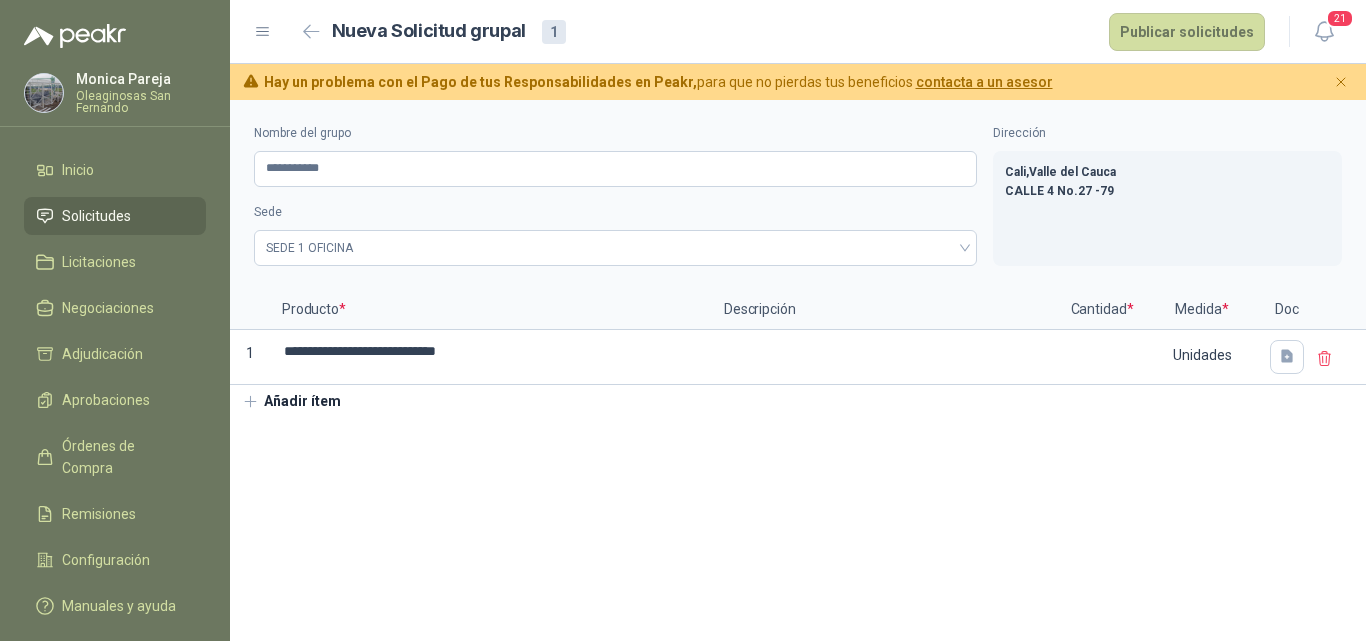 click on "Añadir ítem" at bounding box center (291, 402) 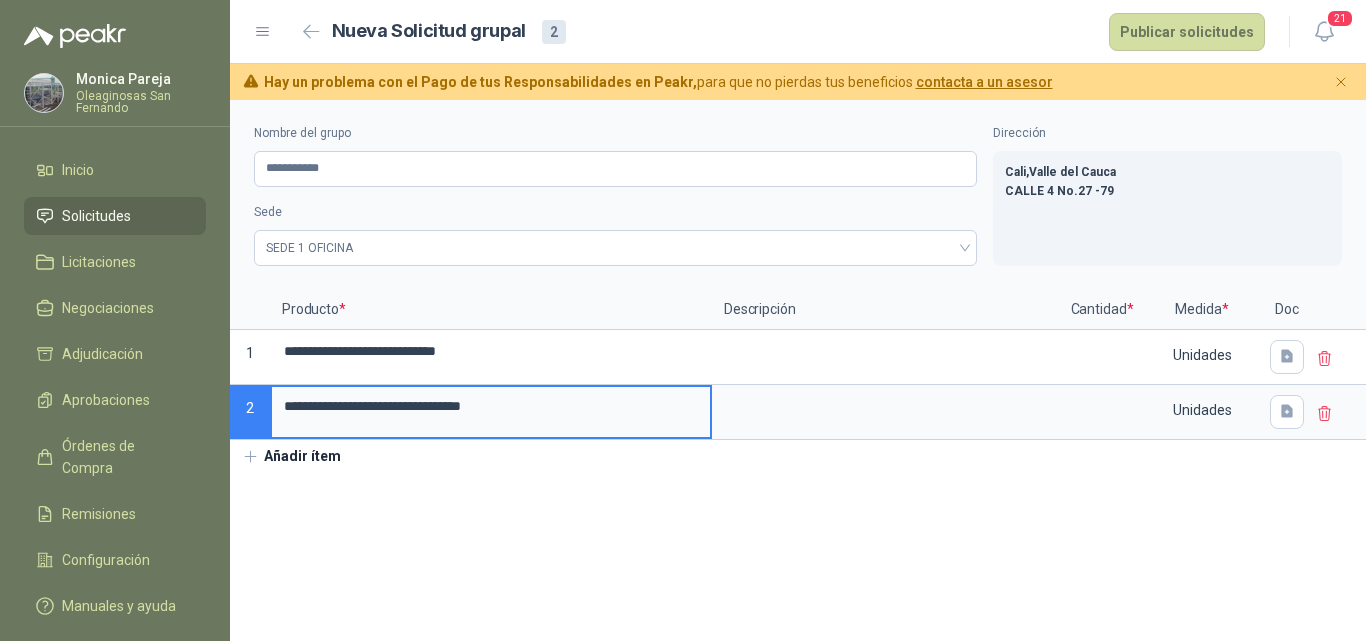 type on "**********" 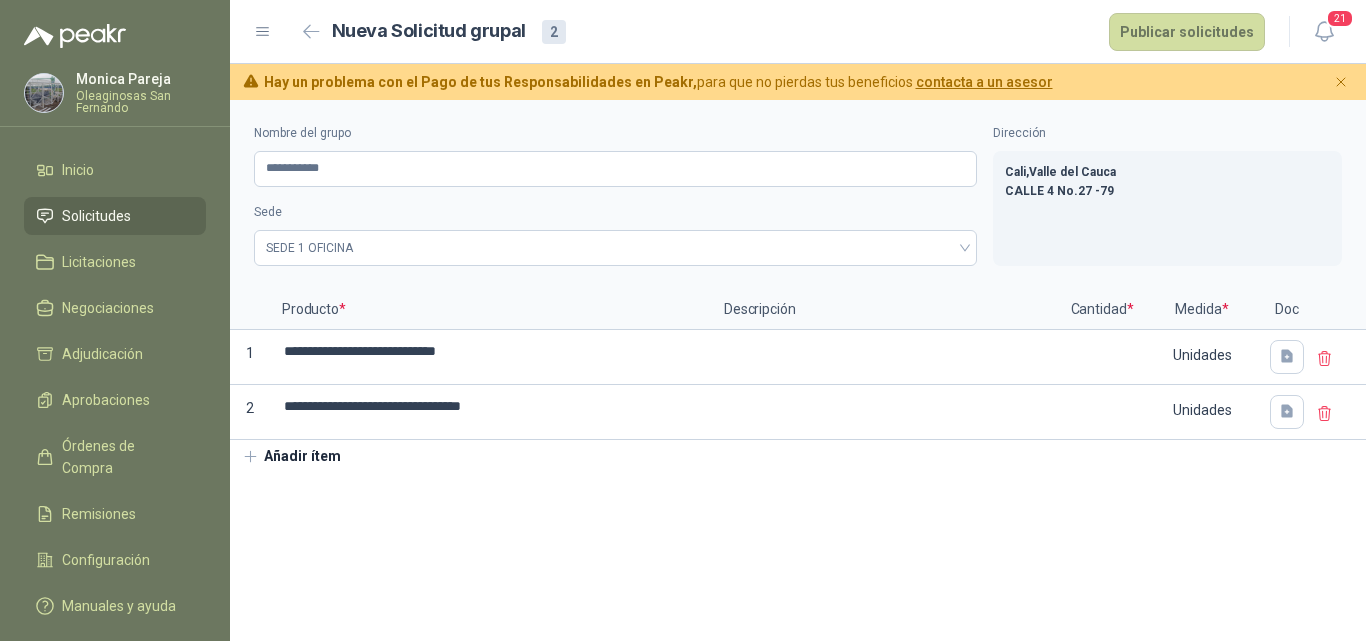 click on "Añadir ítem" at bounding box center [291, 457] 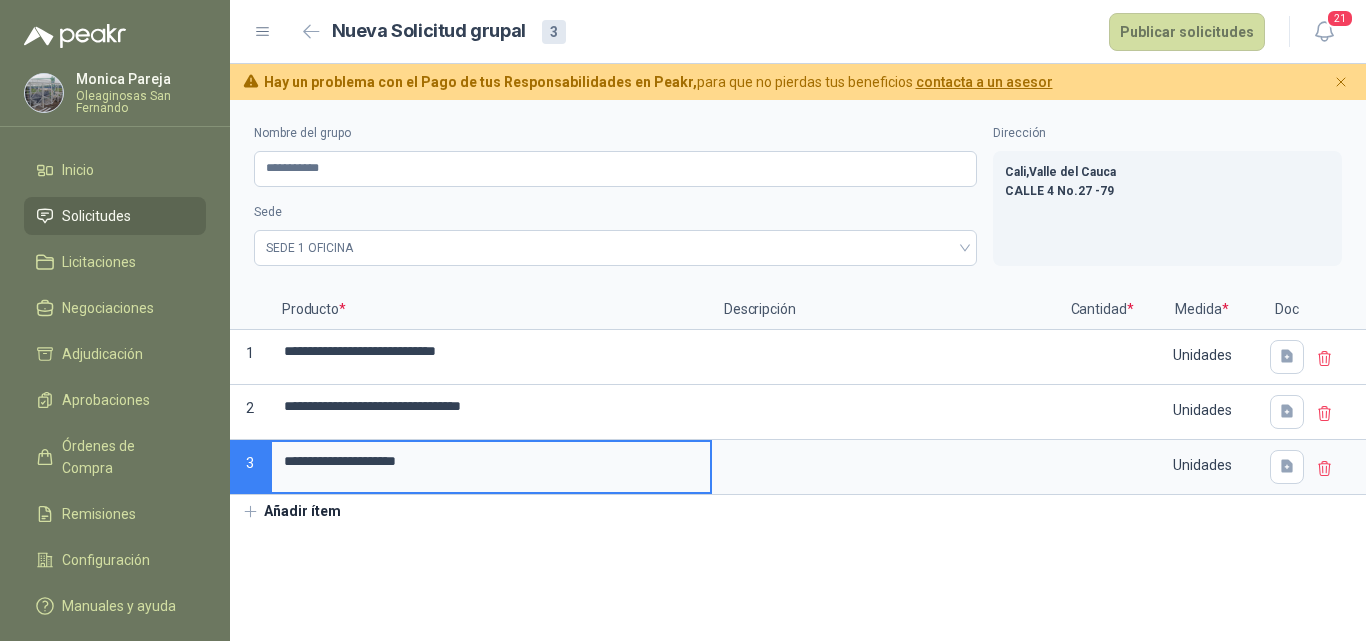 type on "**********" 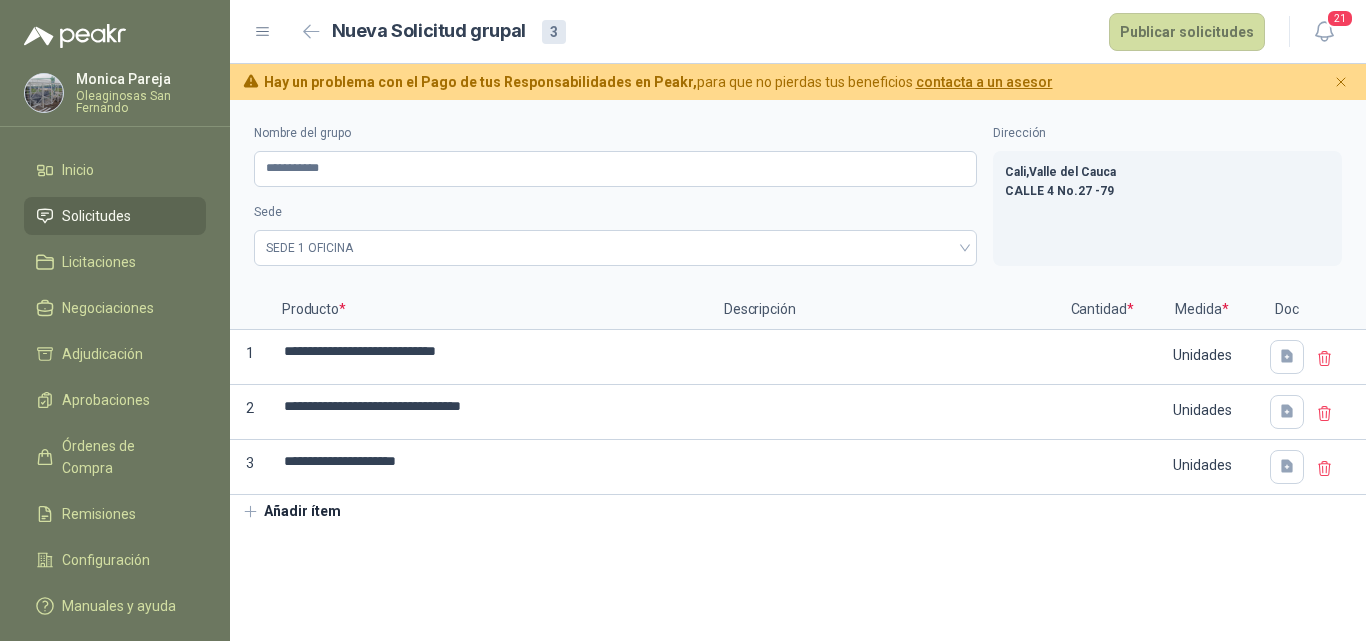 click on "**********" at bounding box center (798, 314) 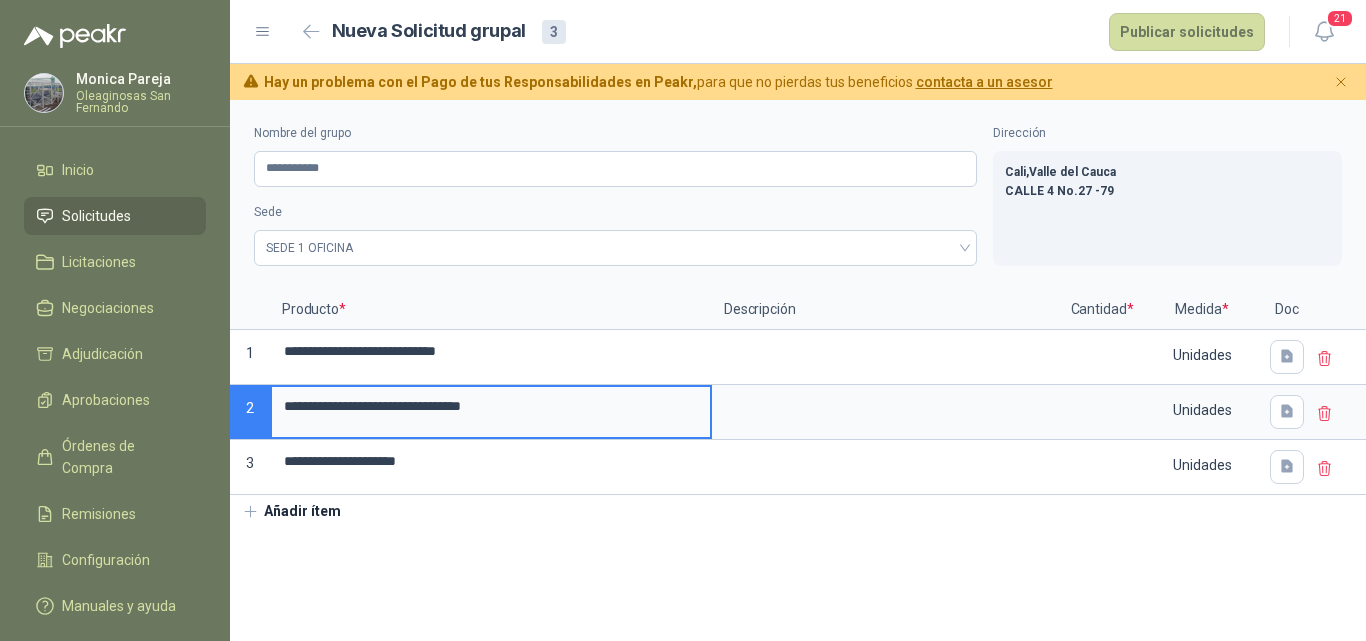 click on "**********" at bounding box center (491, 406) 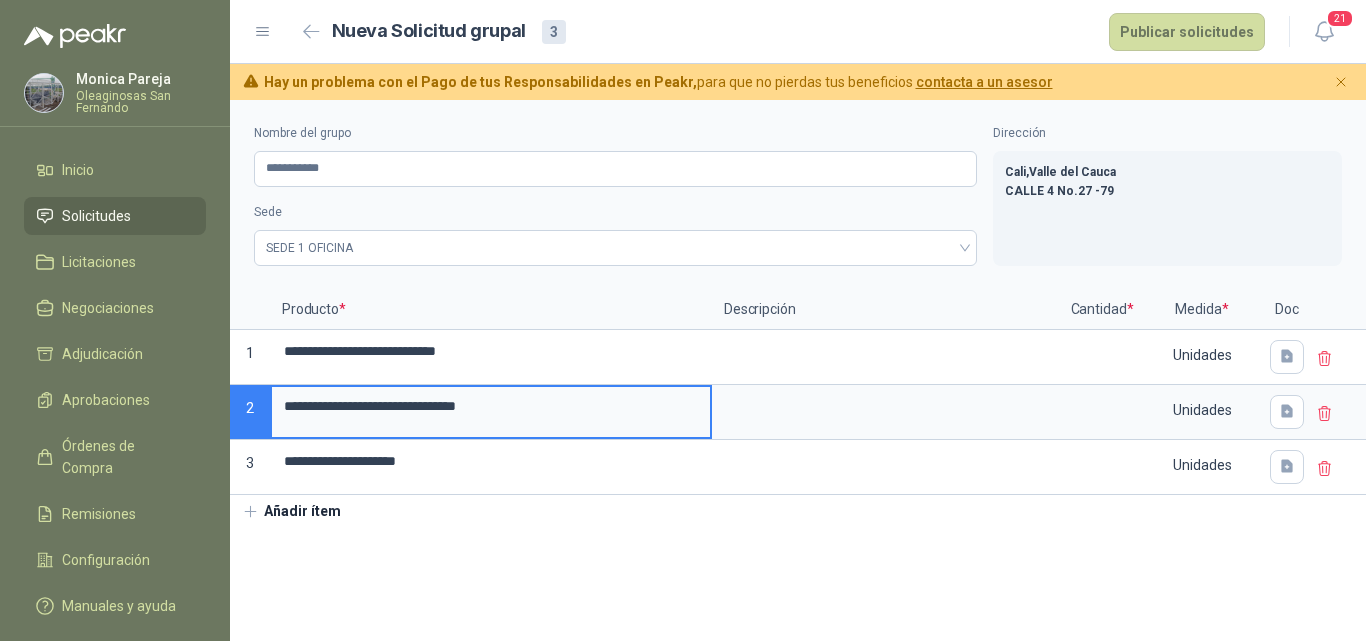 type on "**********" 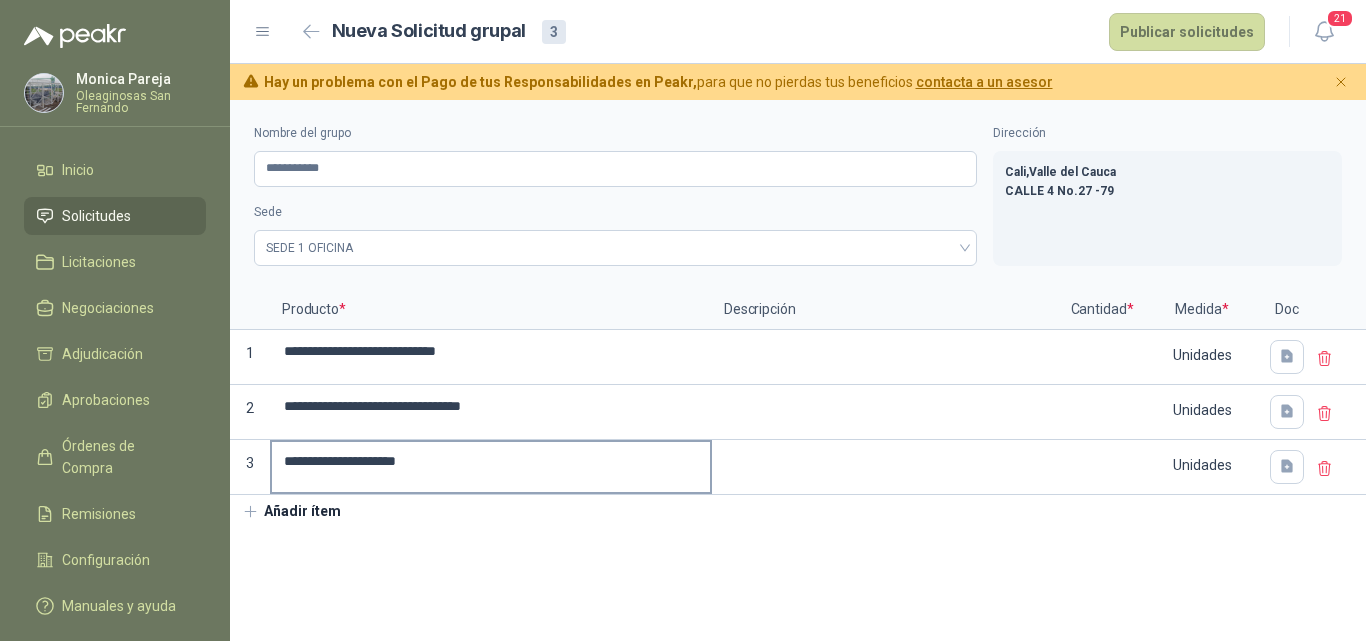 click on "**********" at bounding box center (491, 467) 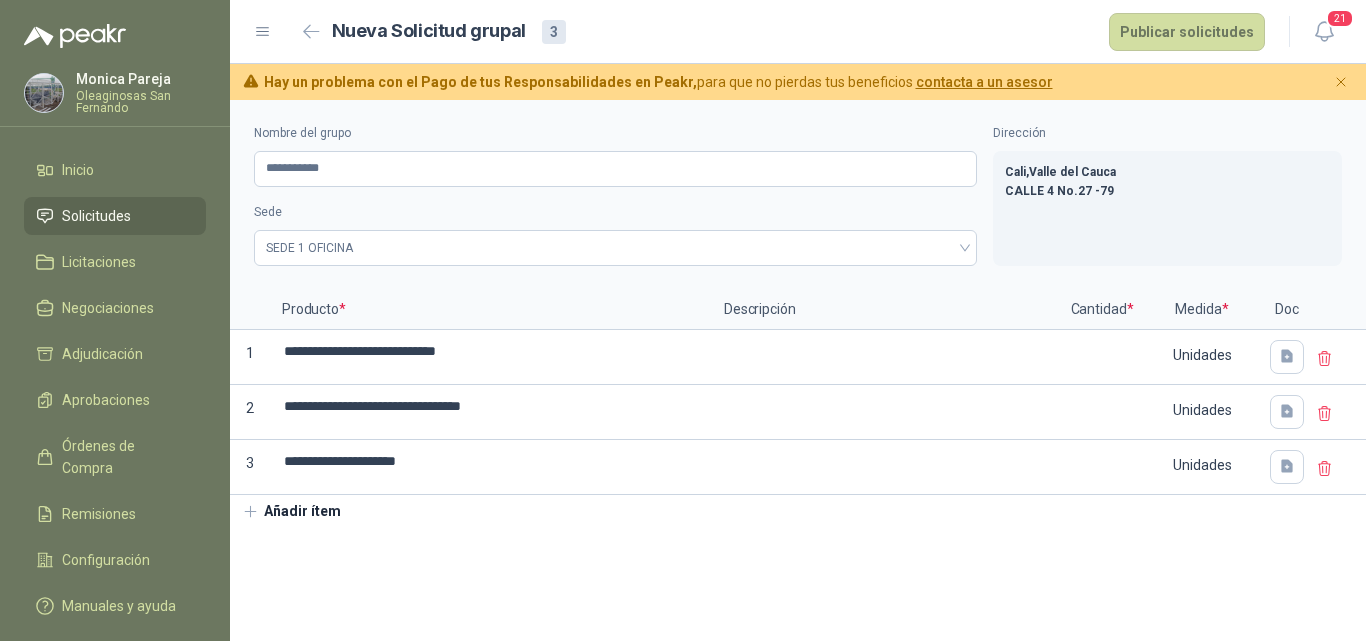 click 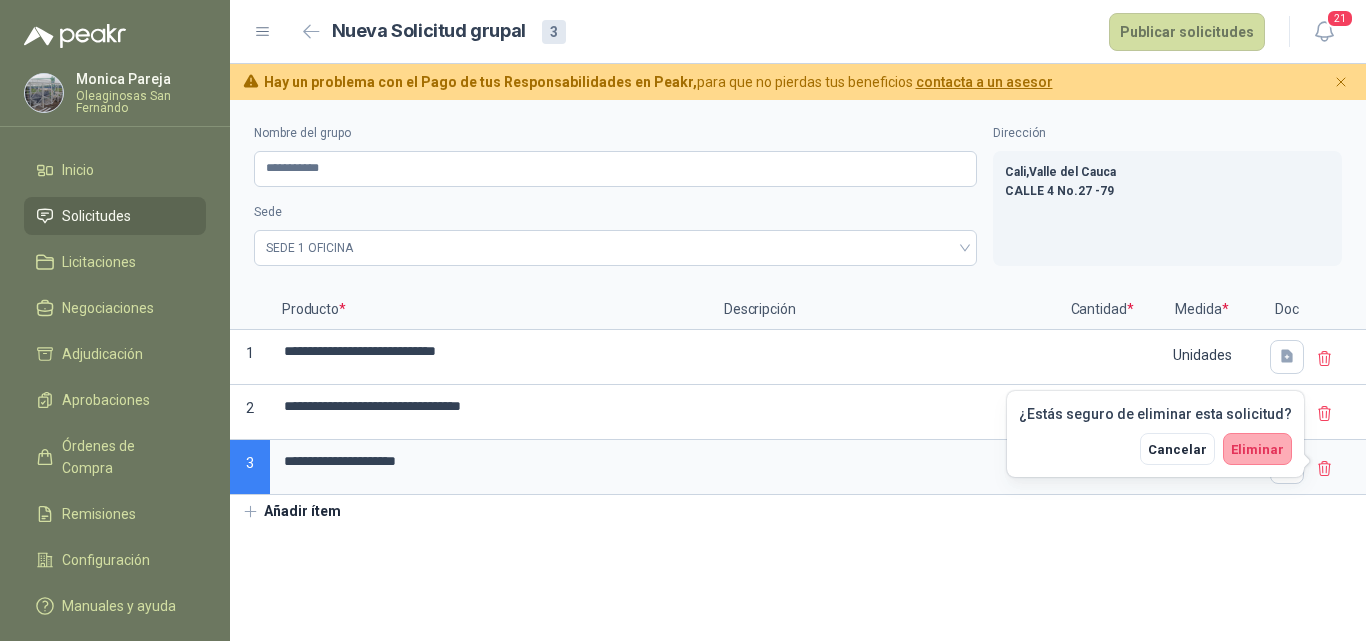 click on "Eliminar" at bounding box center [1257, 449] 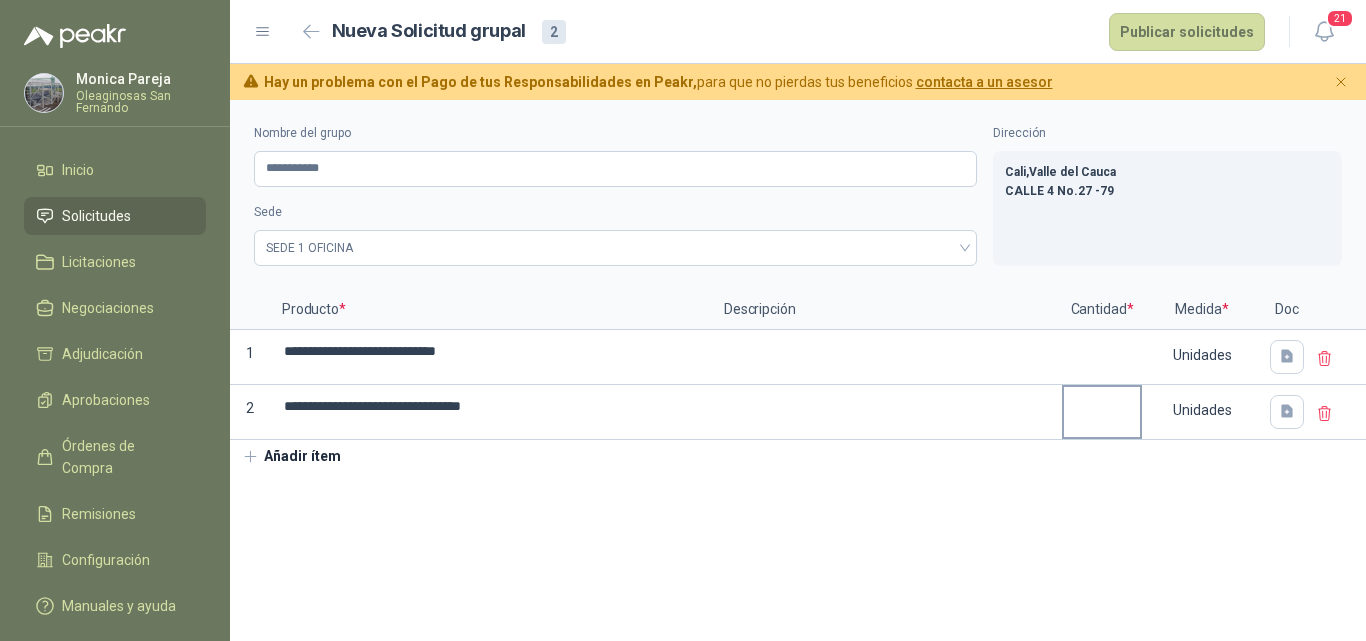 click at bounding box center (1102, 406) 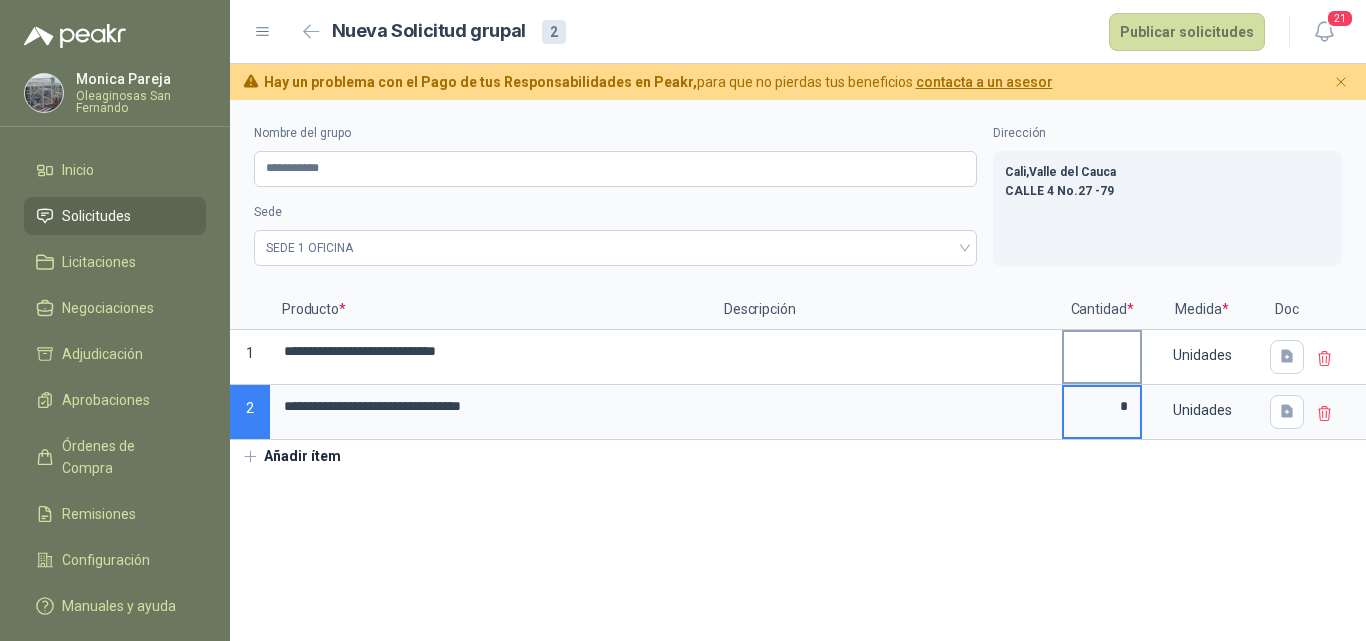 type on "*" 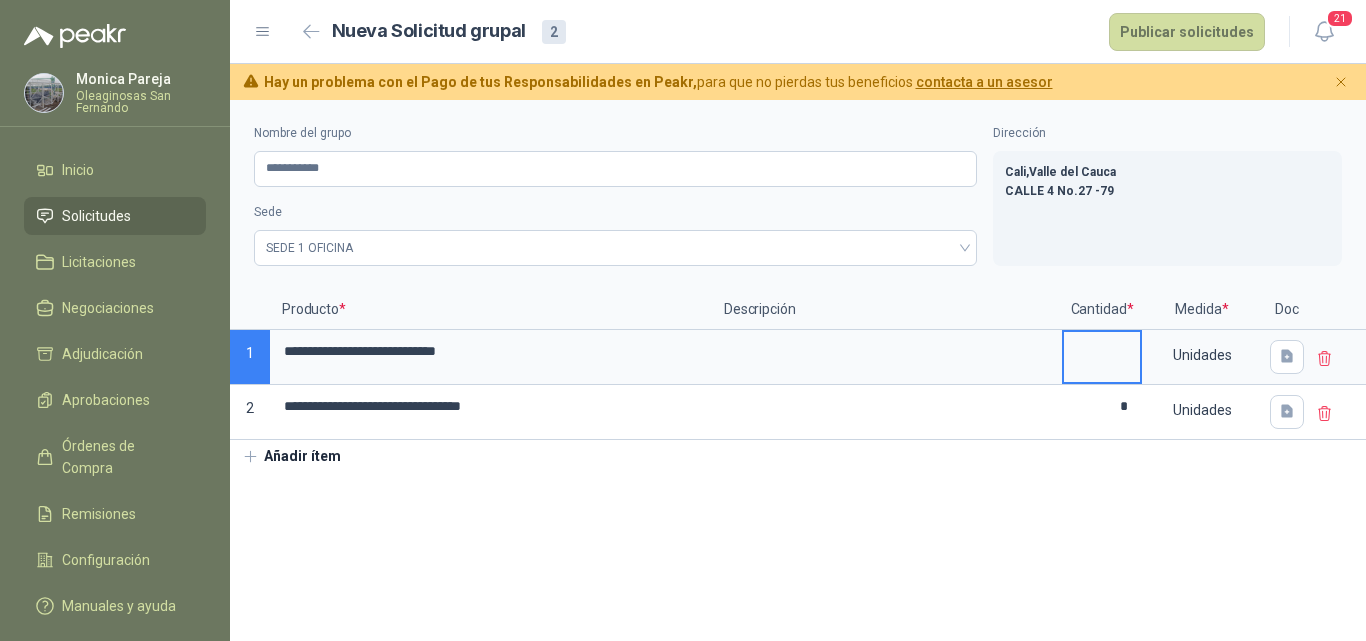 click at bounding box center [1102, 351] 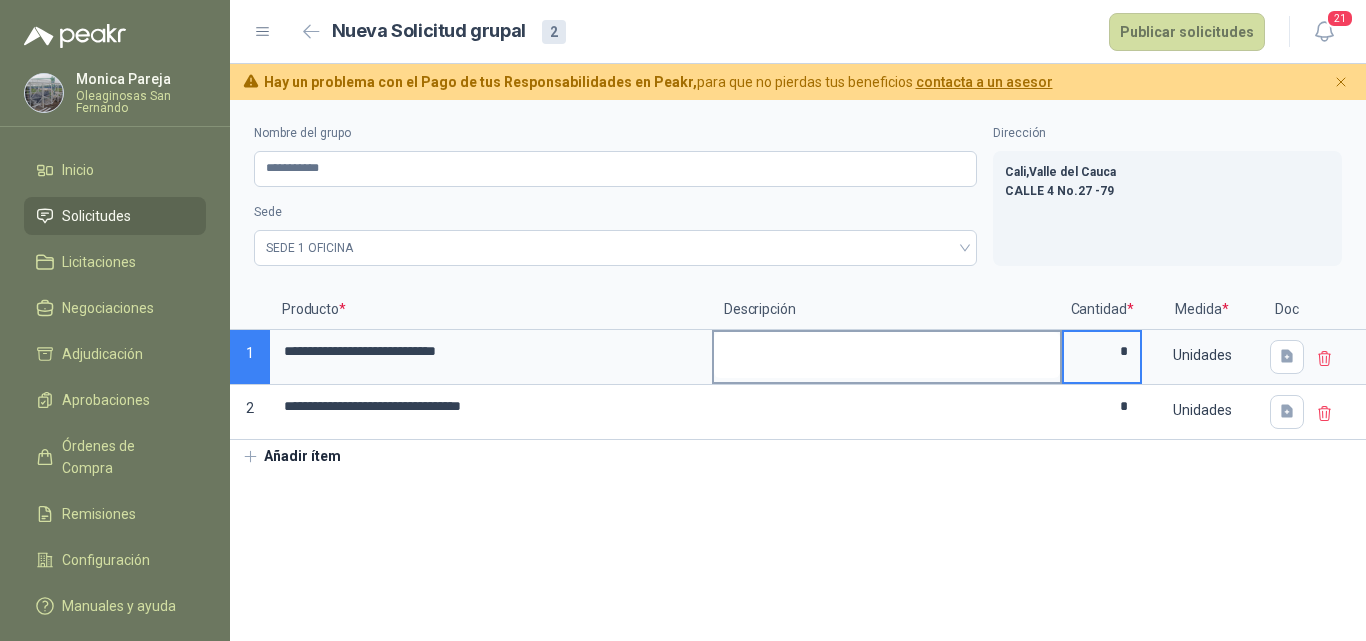type on "*" 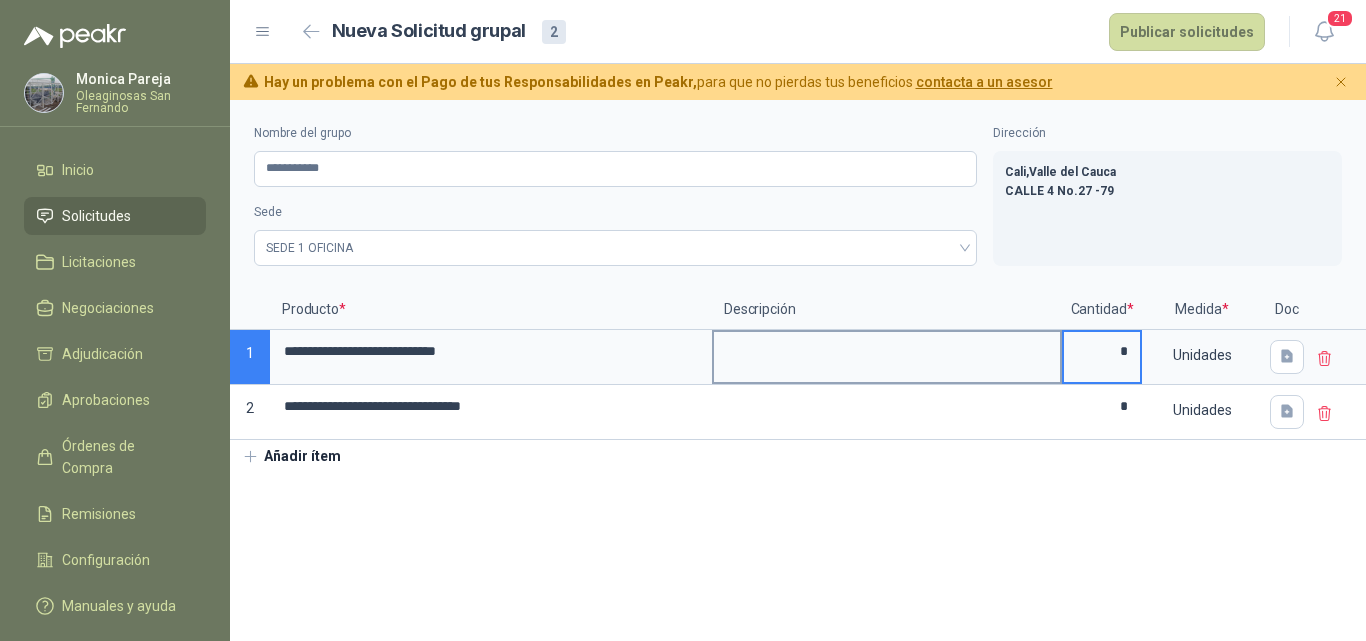 click at bounding box center (887, 355) 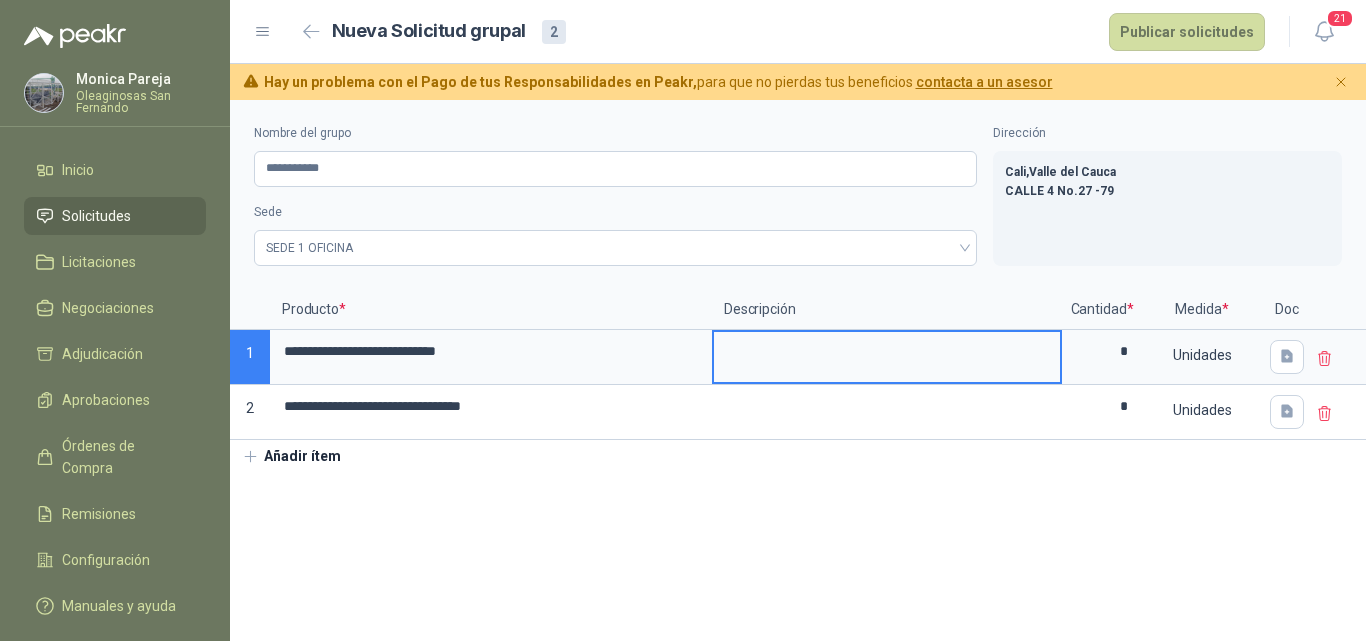 type 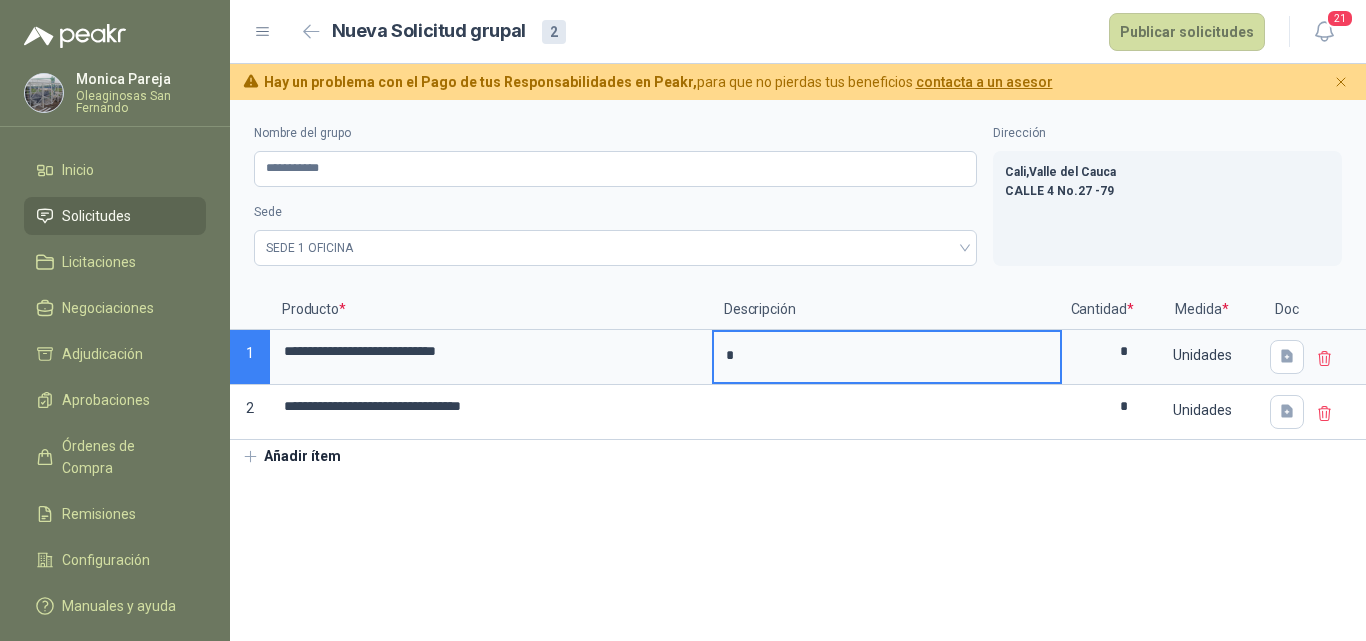 type 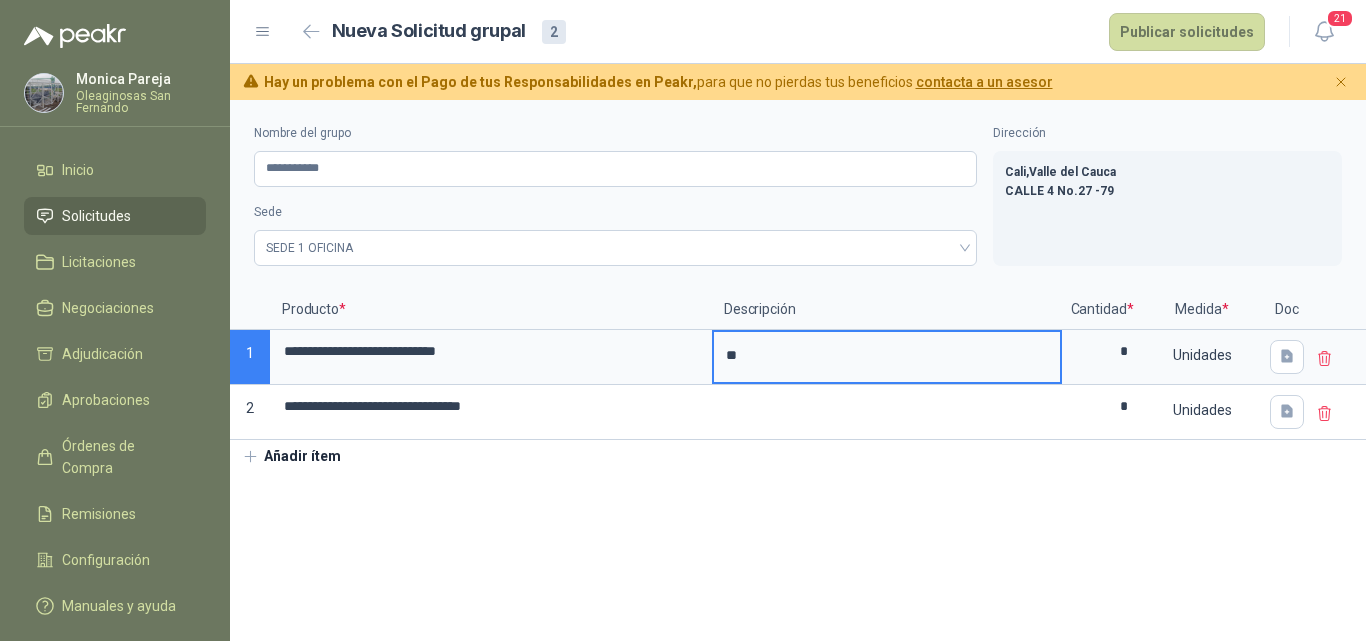 type 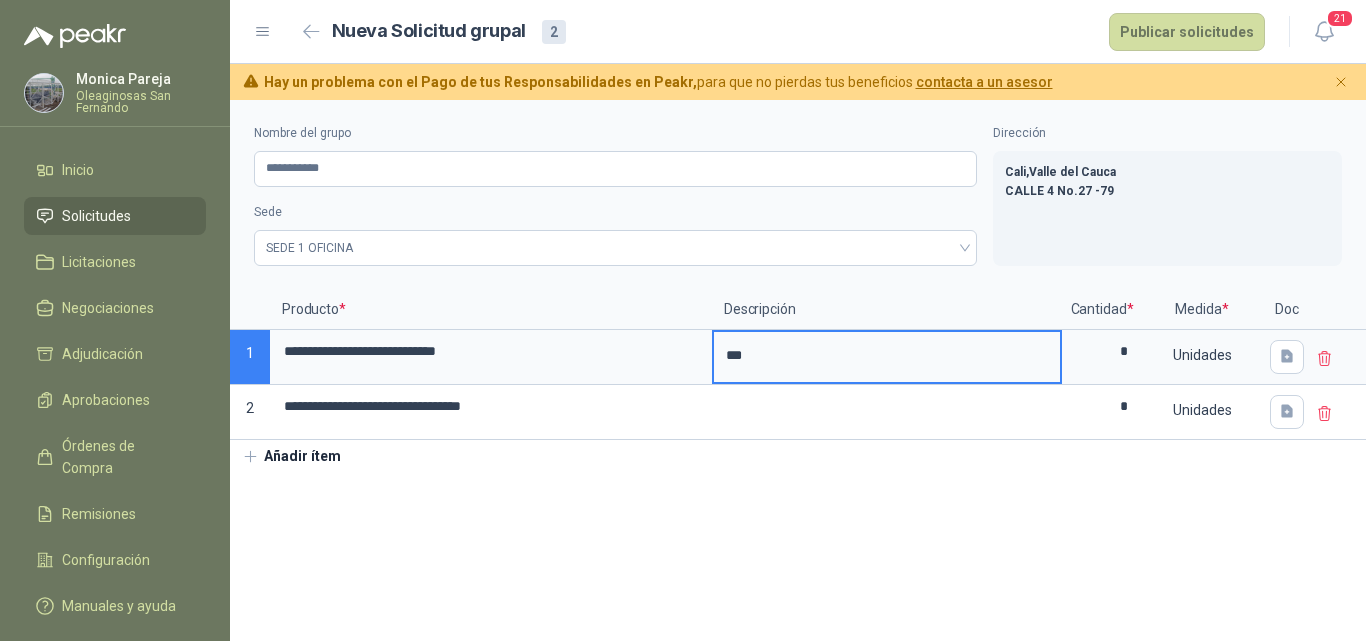 type 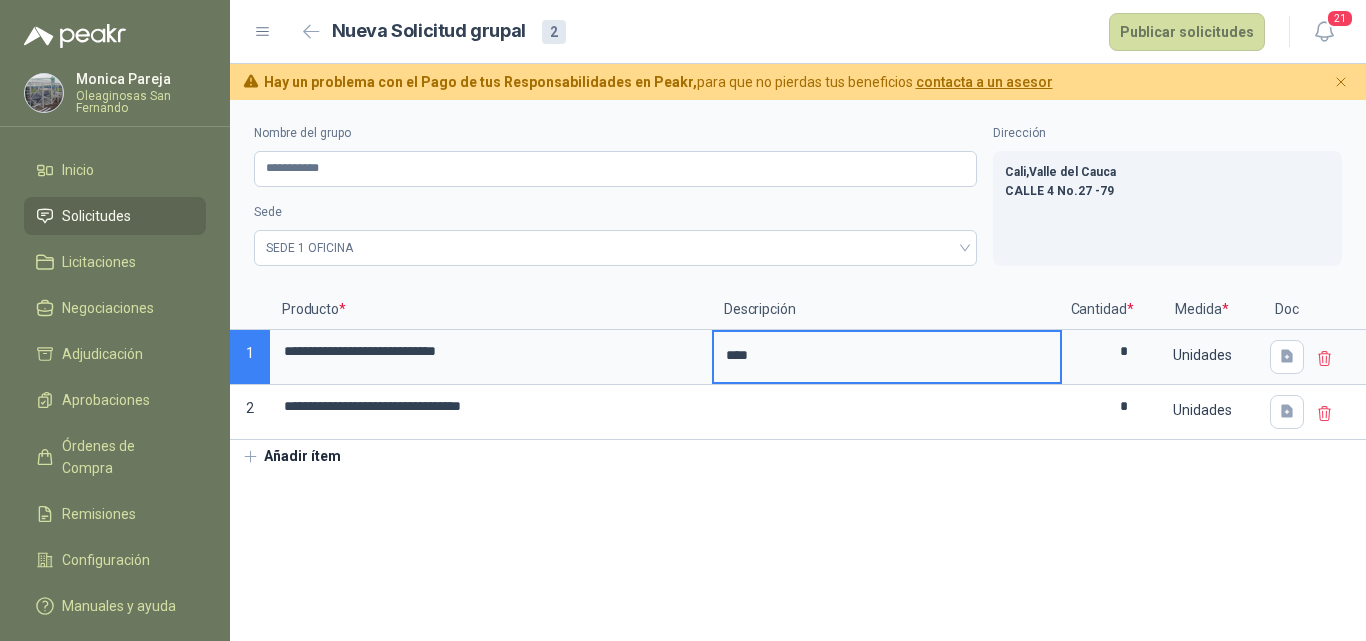 type 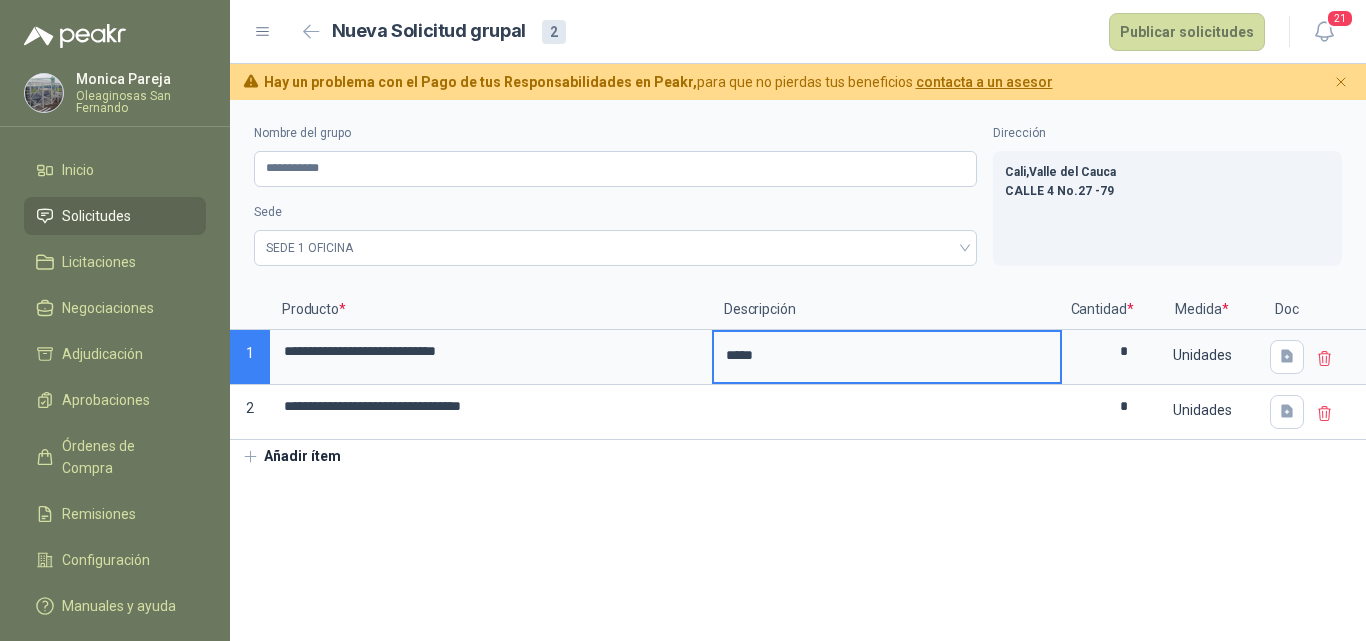 type 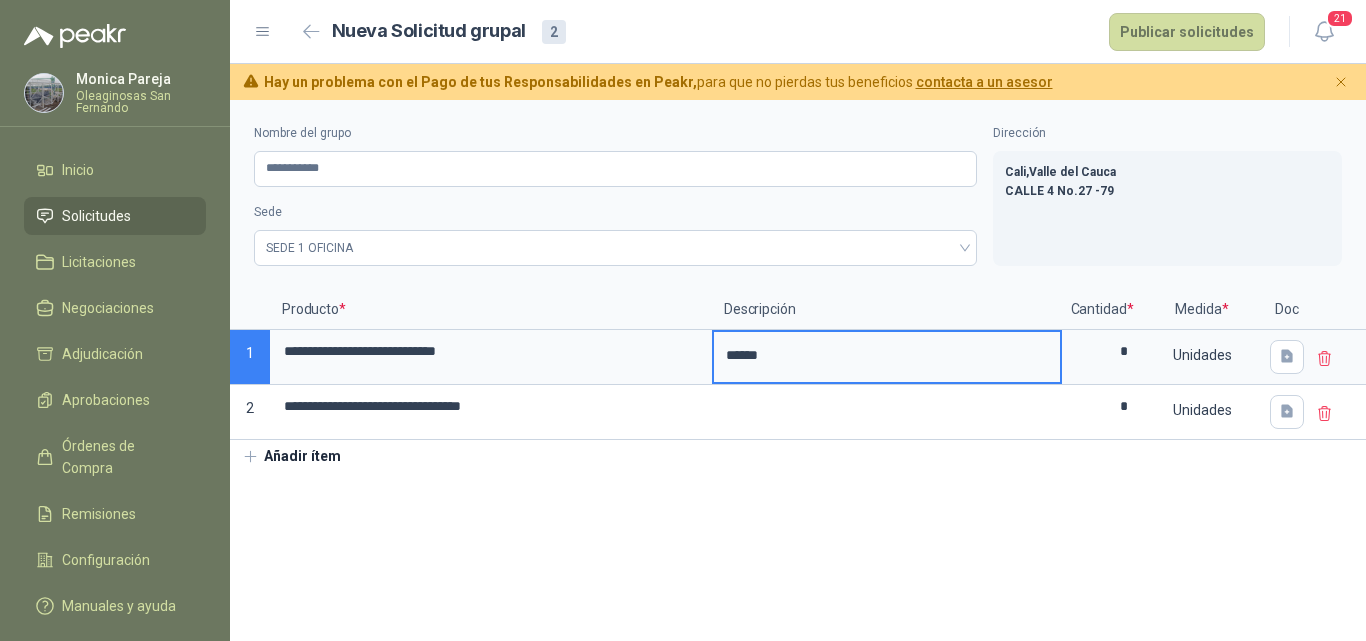 type 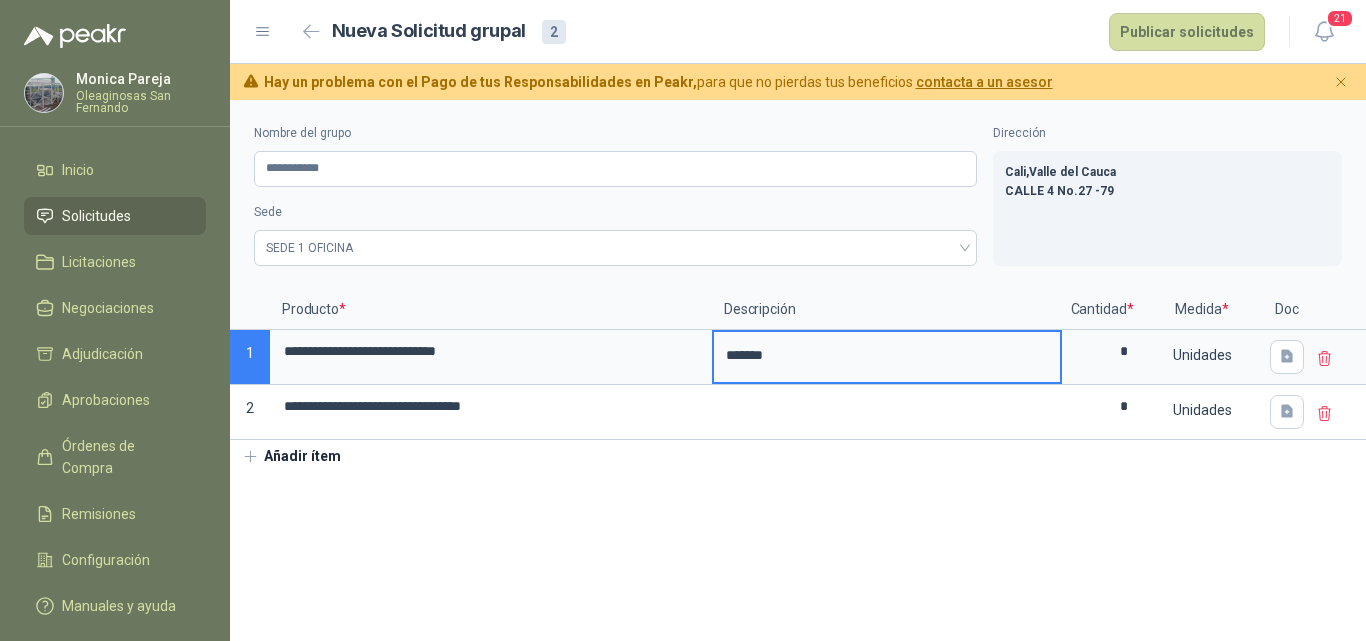 type 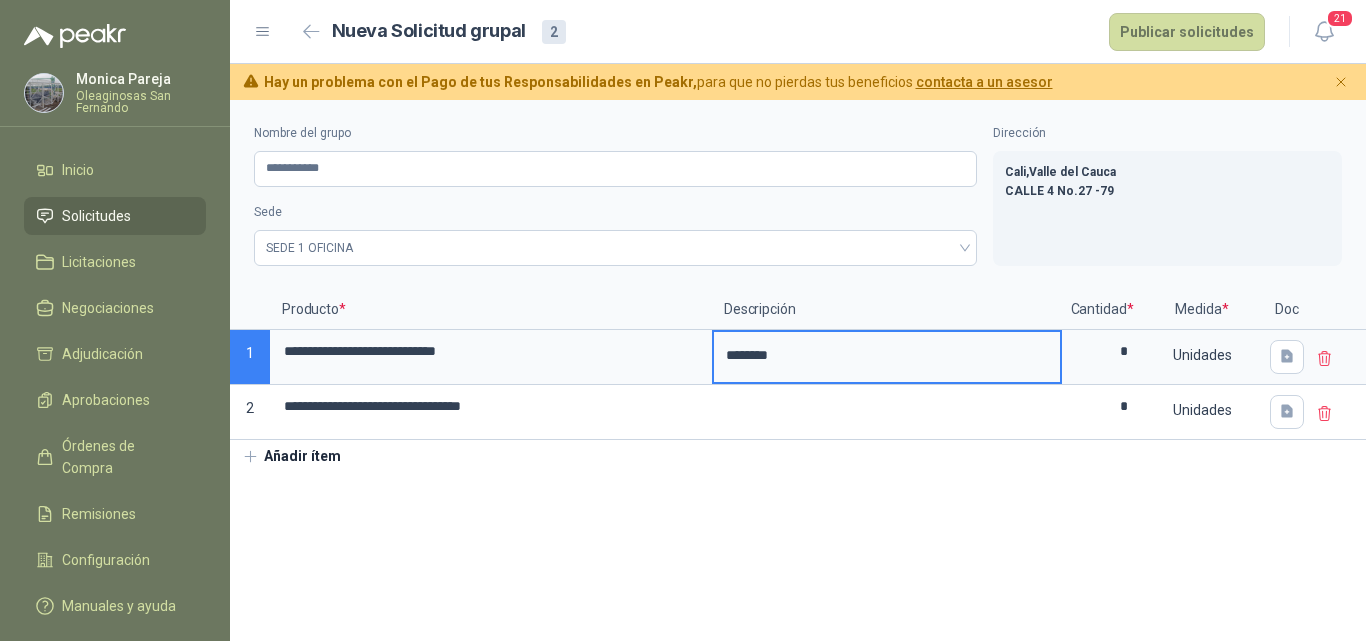 type 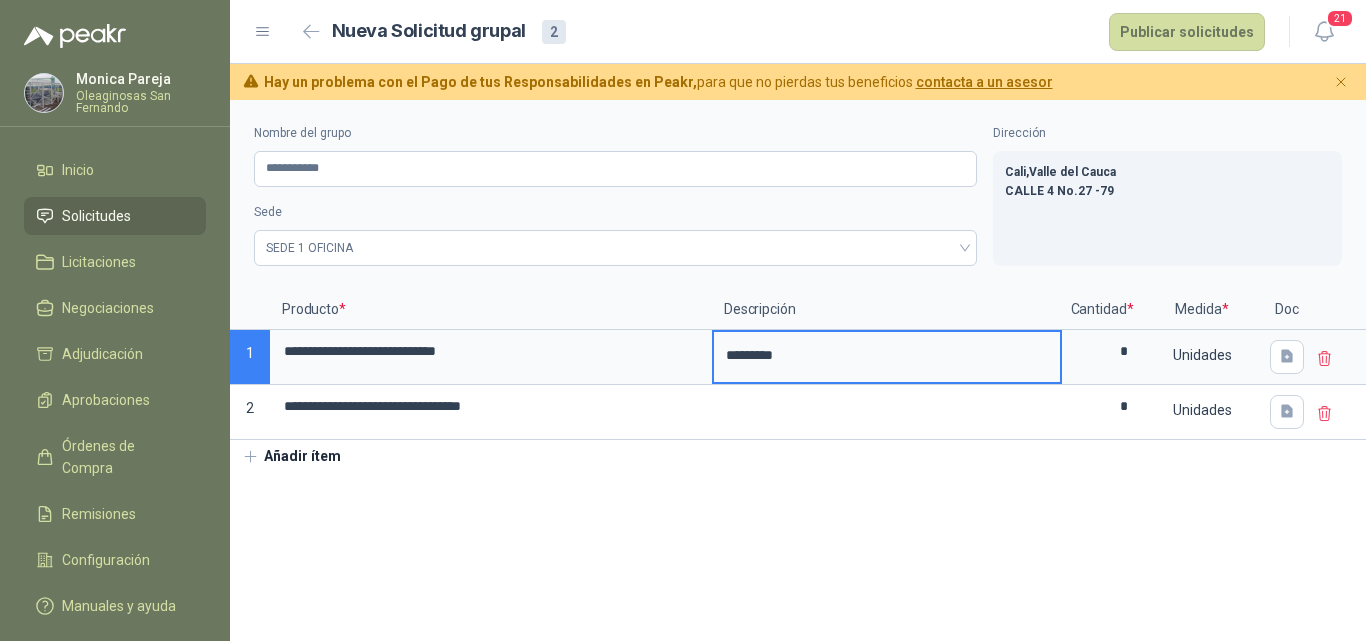 type 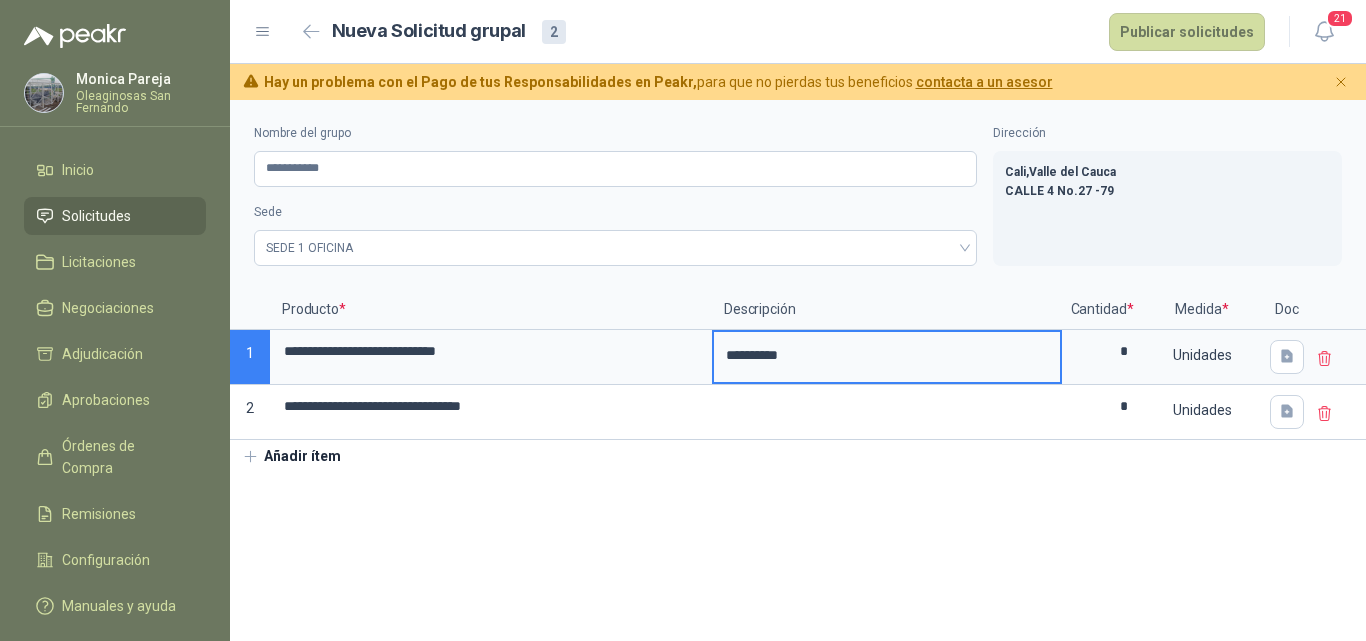 type 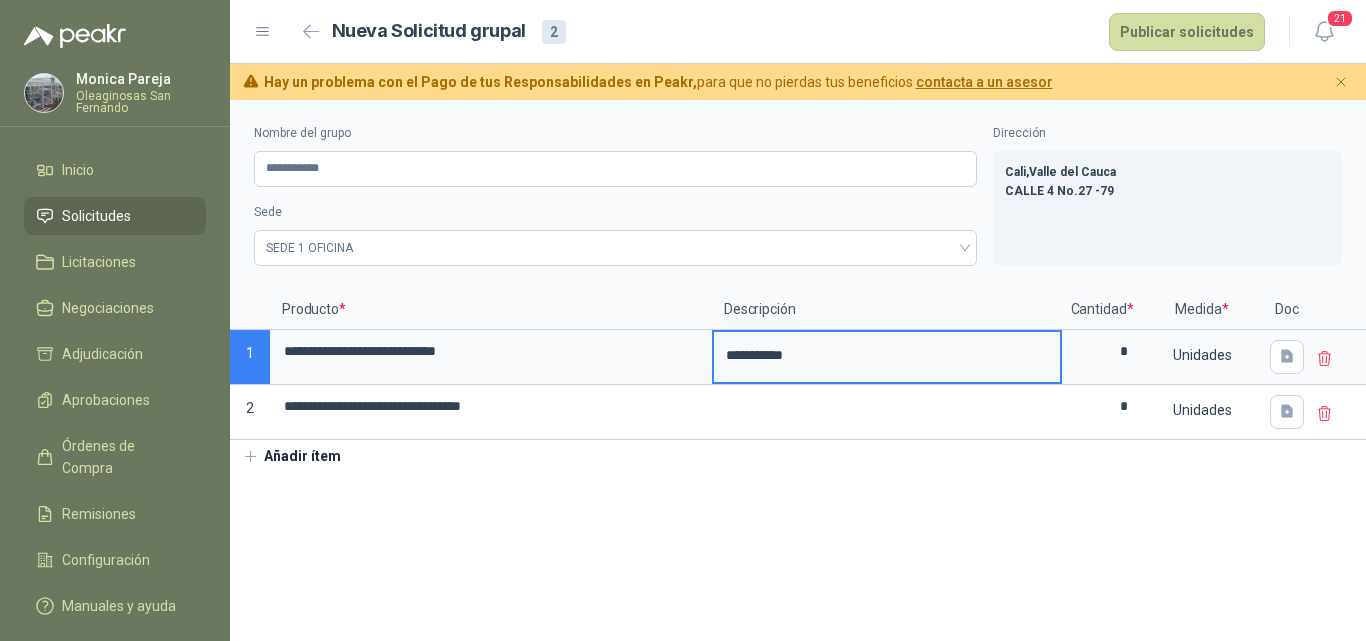 type 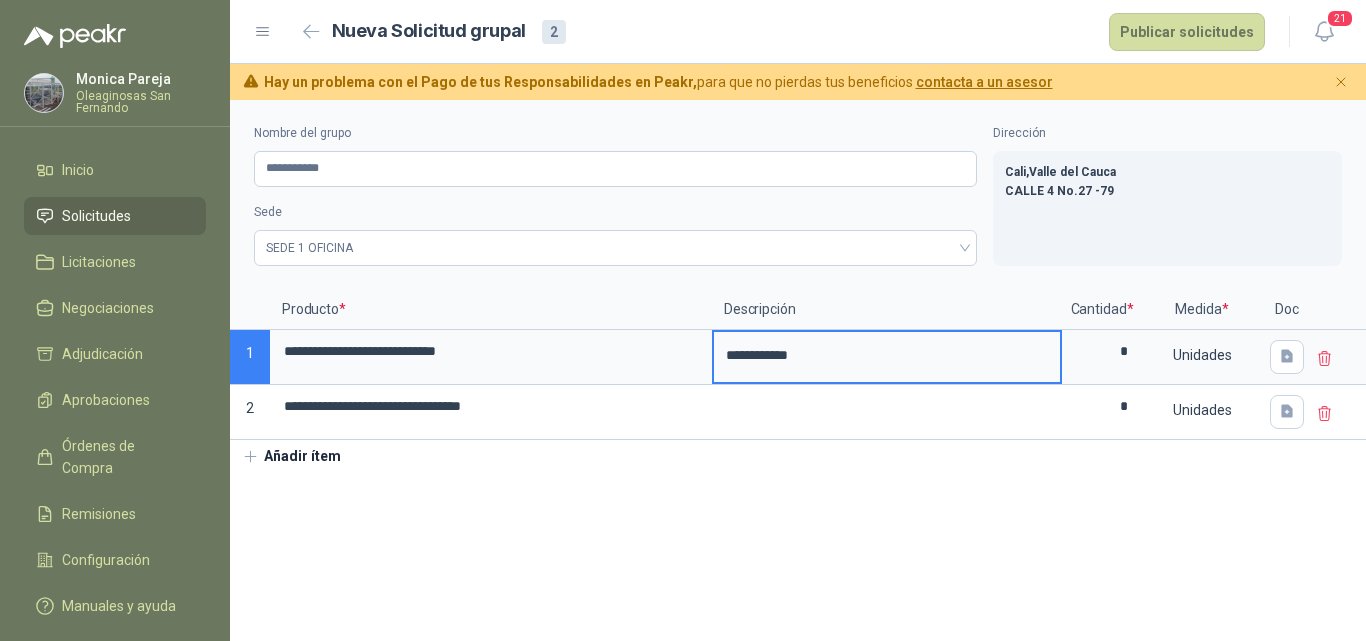 type 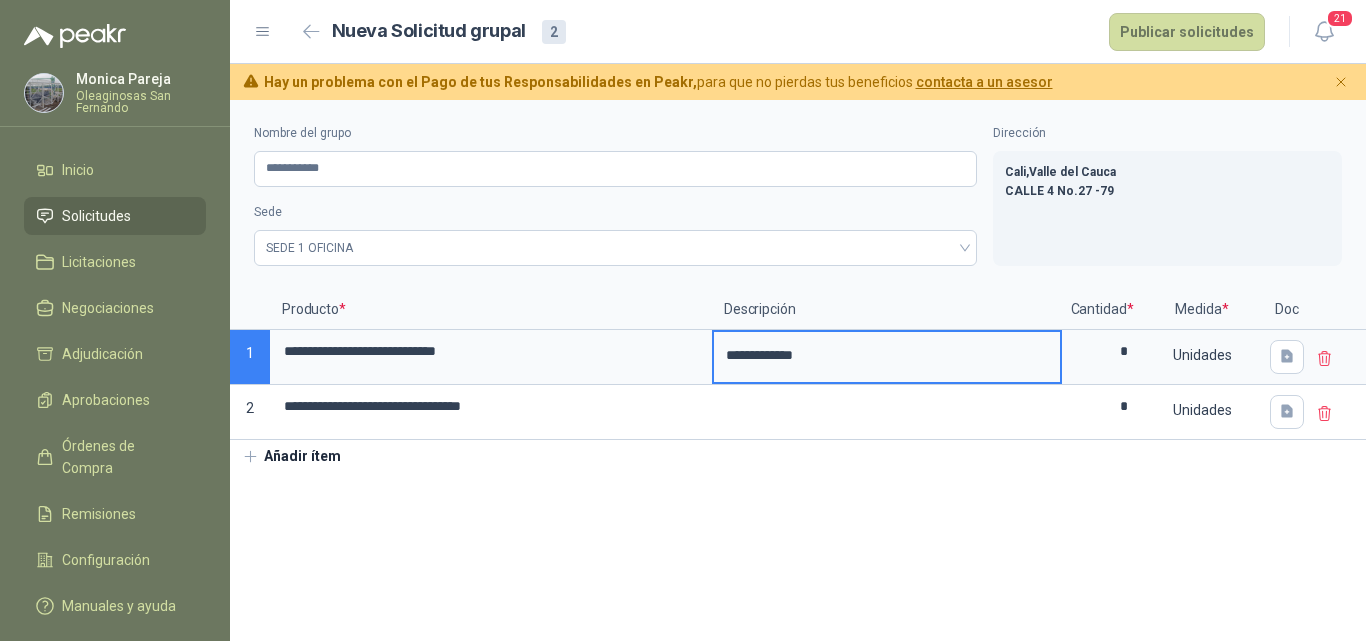 type 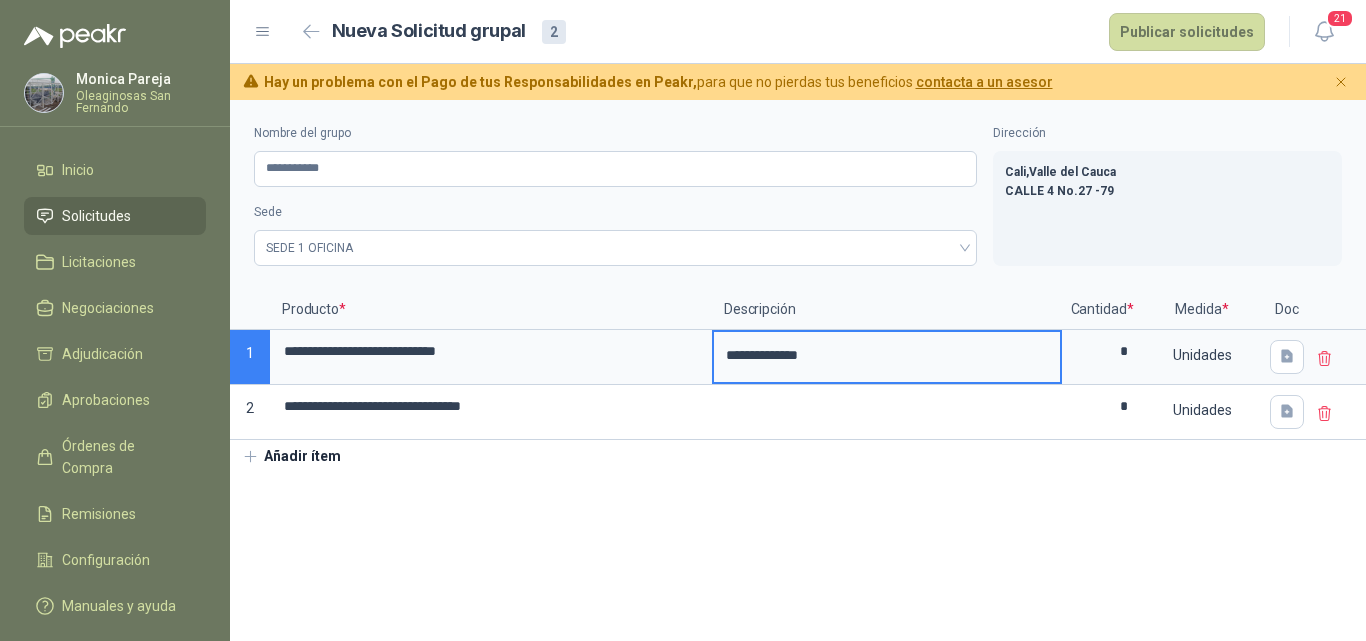 type 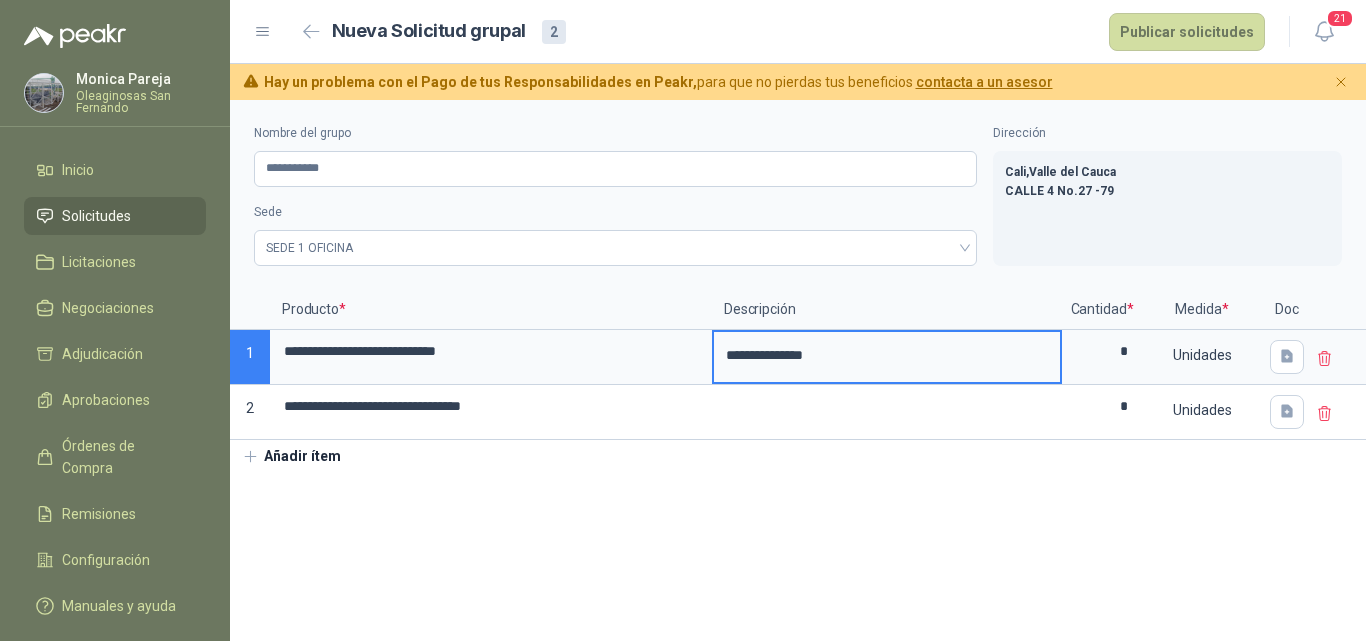 type 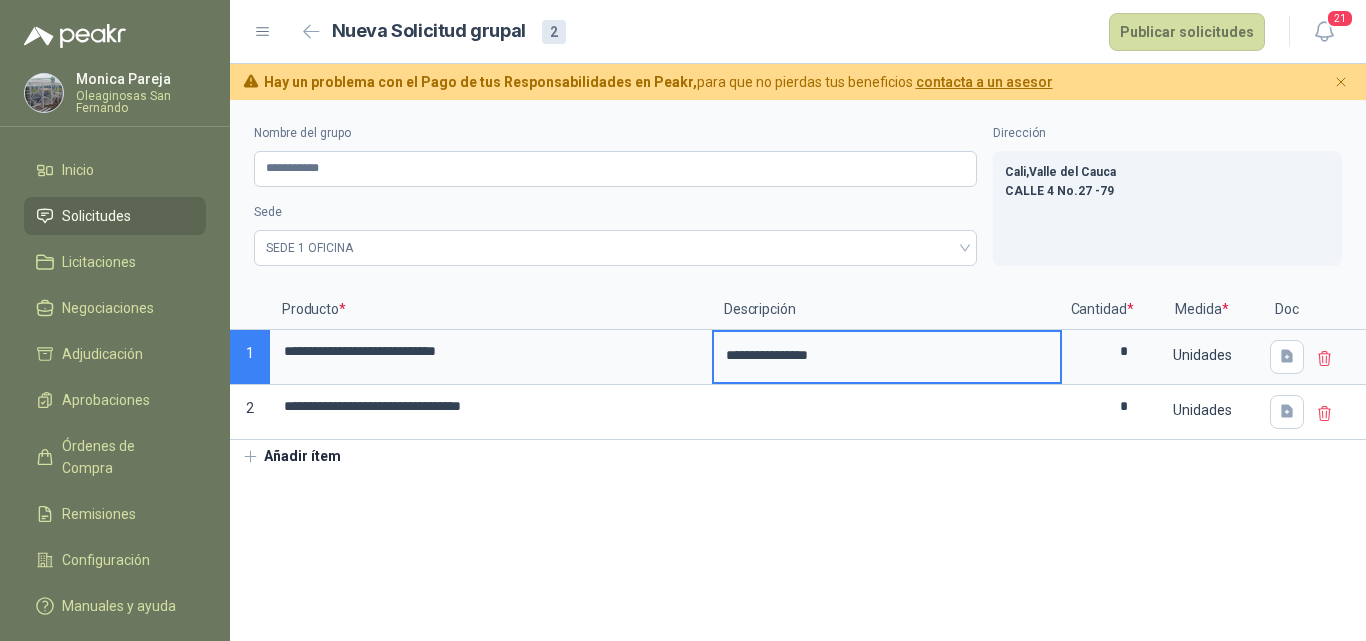 type 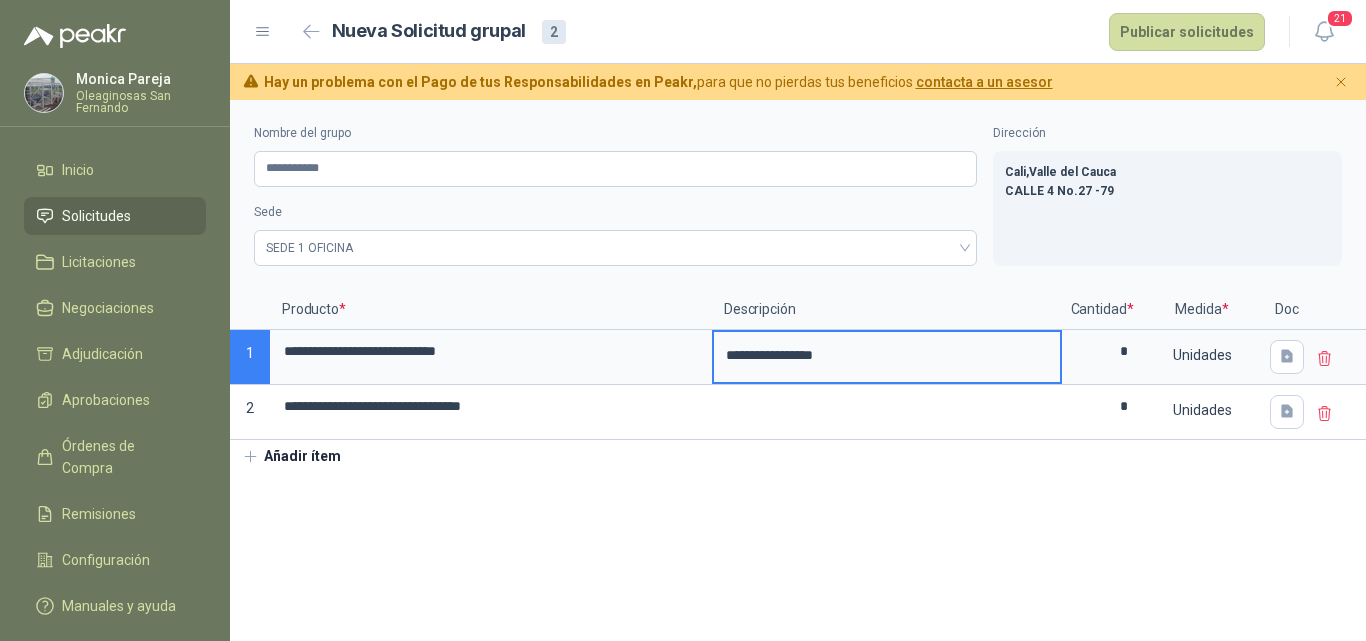 type 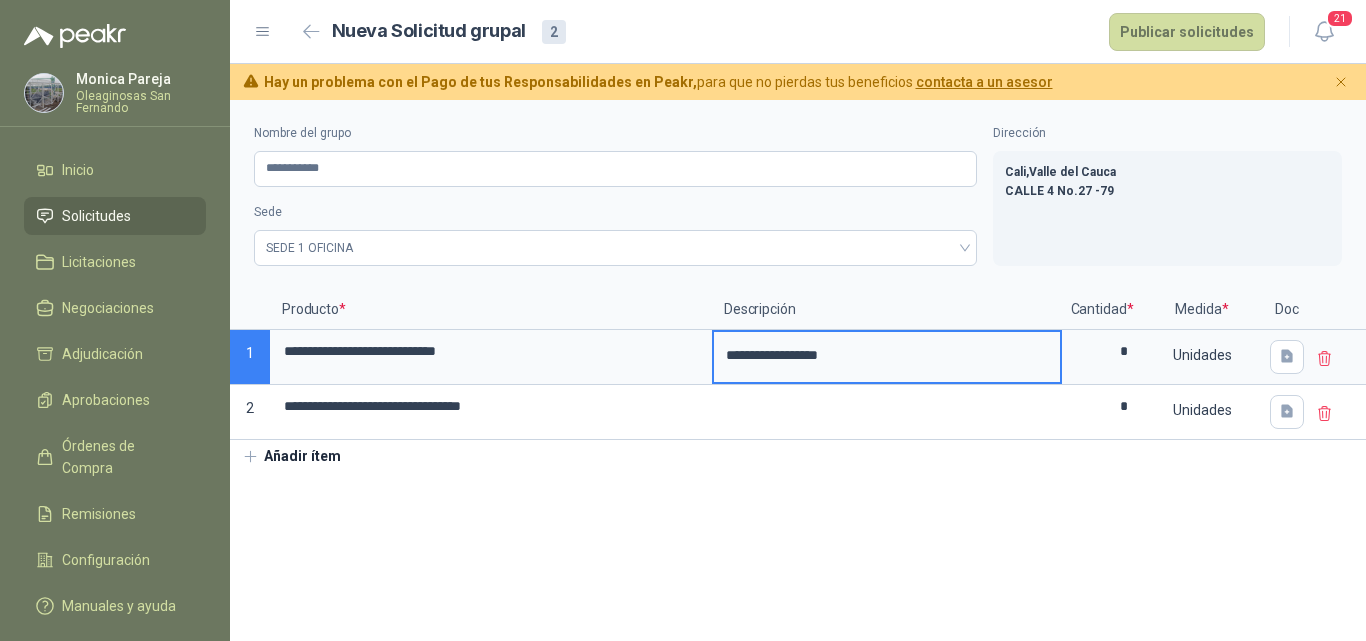 type 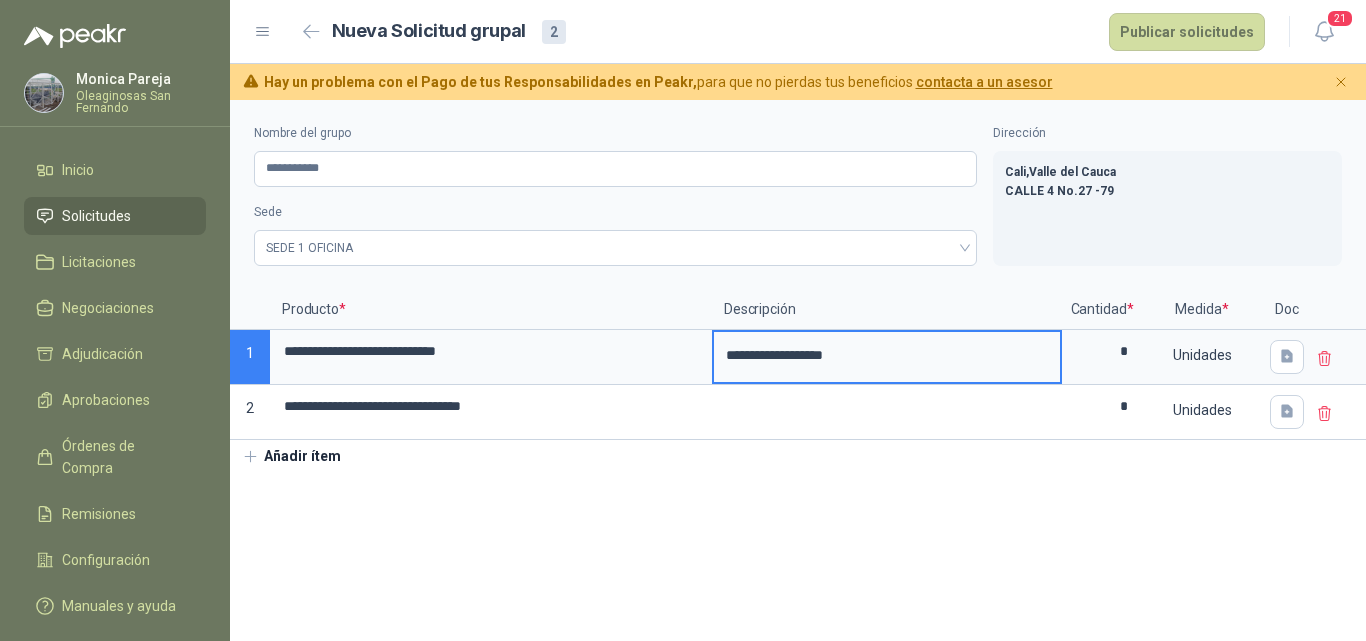 type 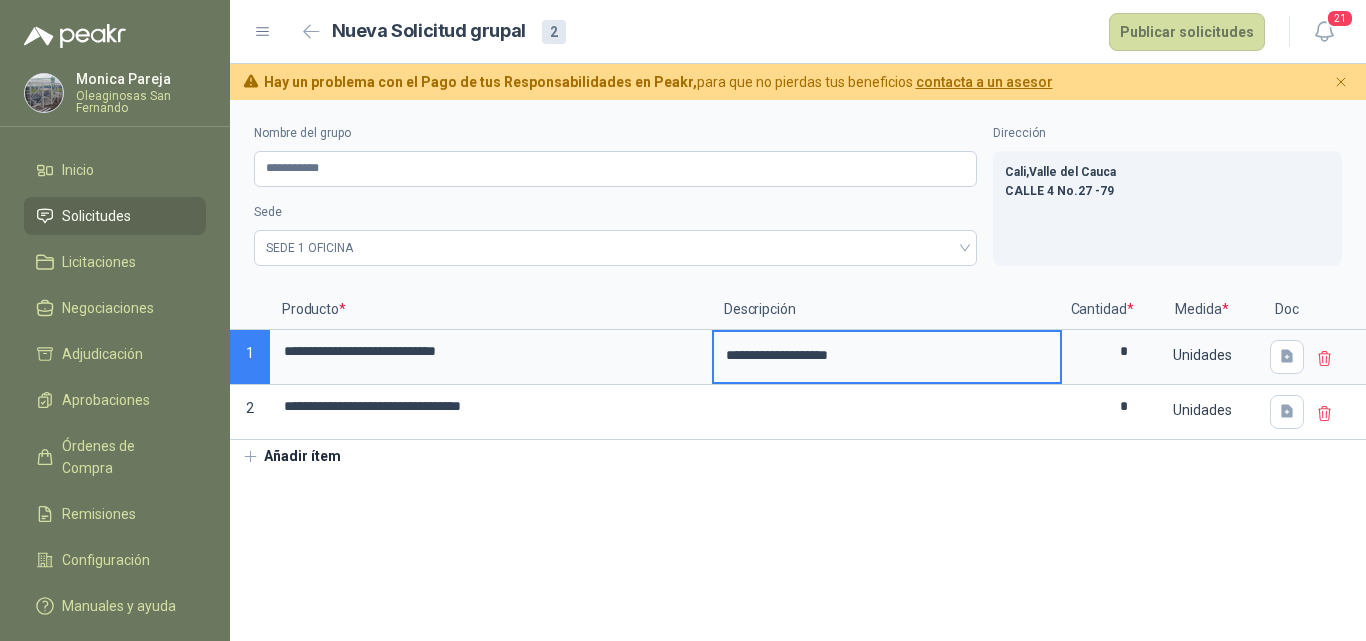 type 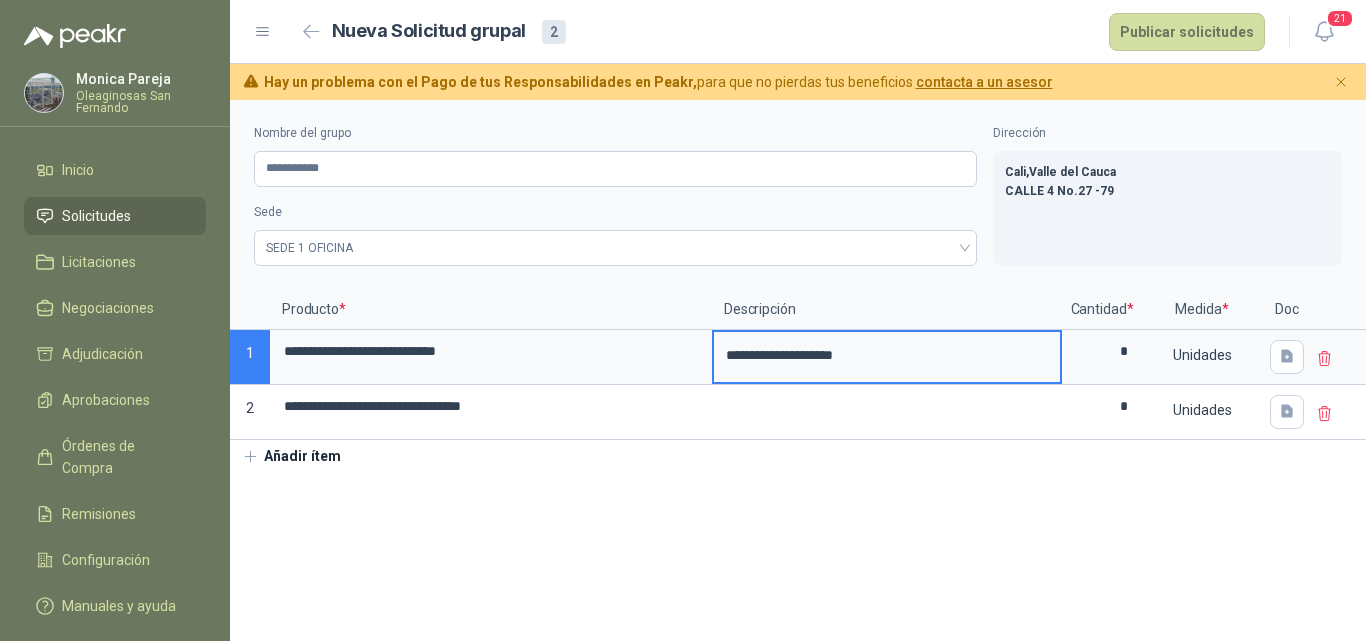 type 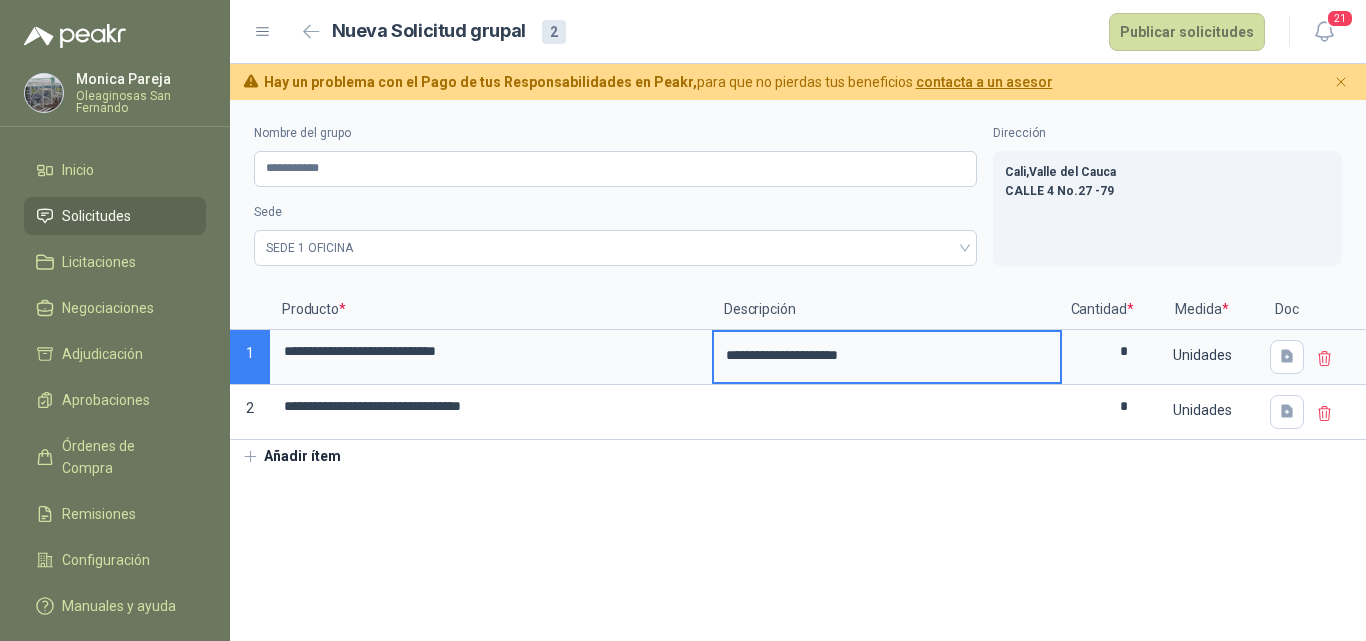 type 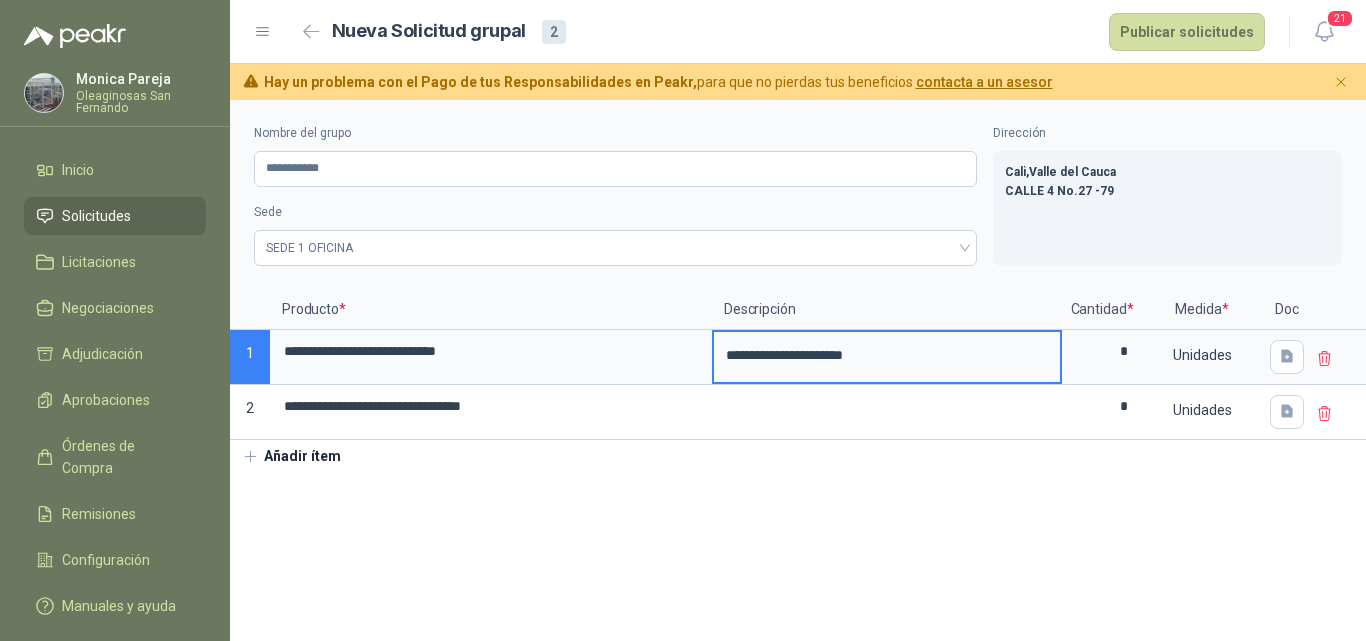 type 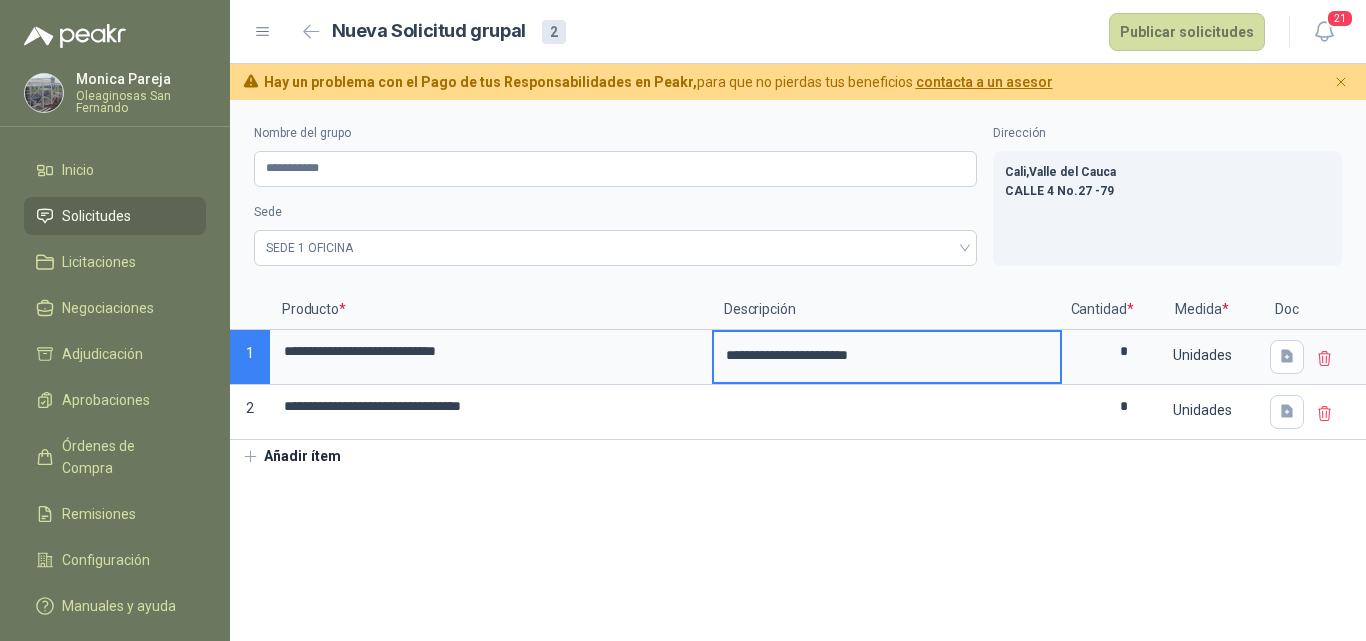 type 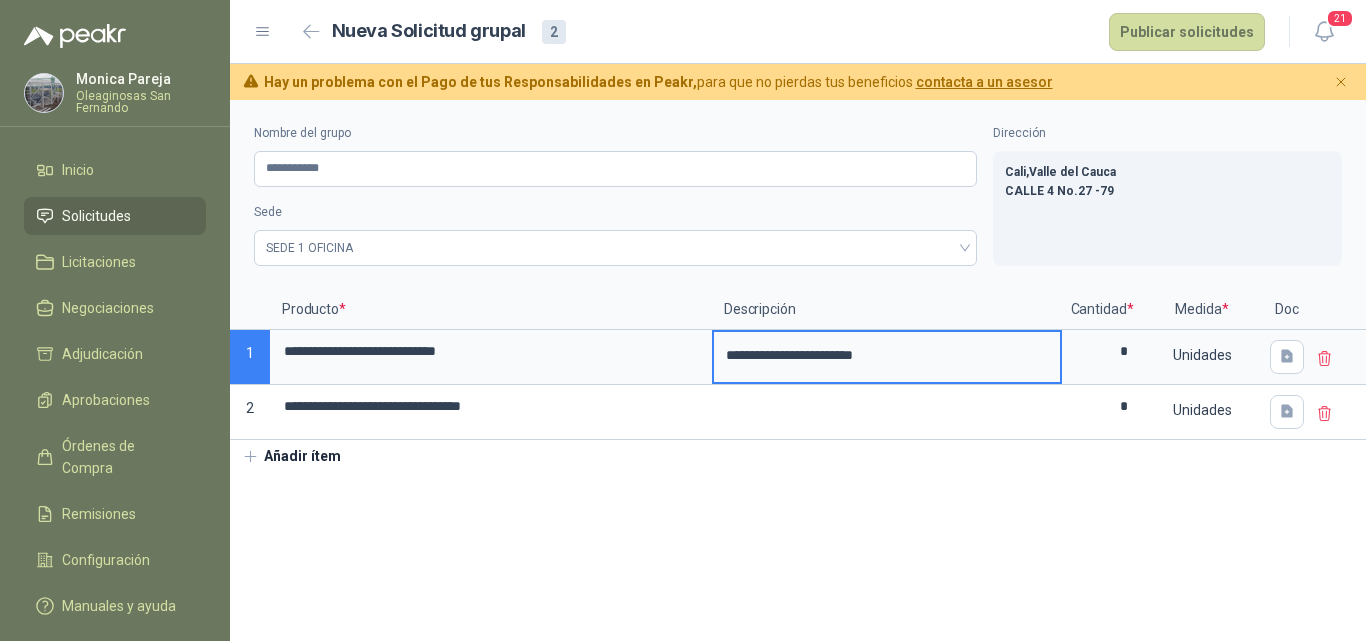 type 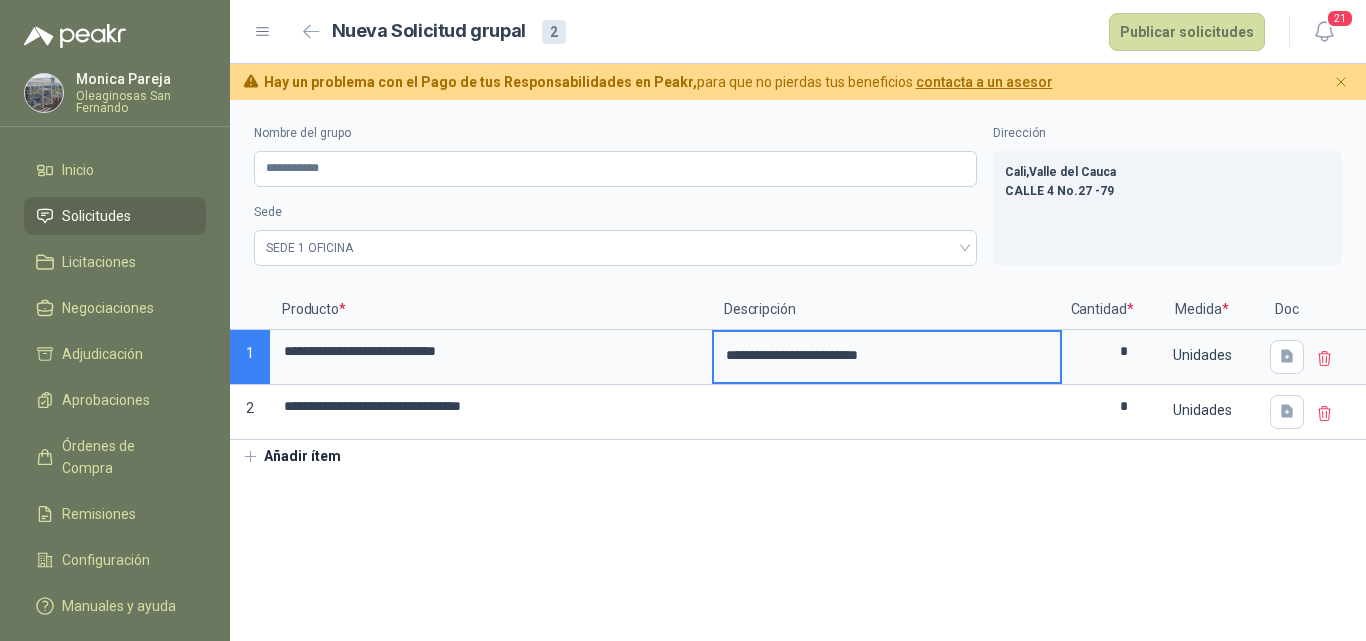type 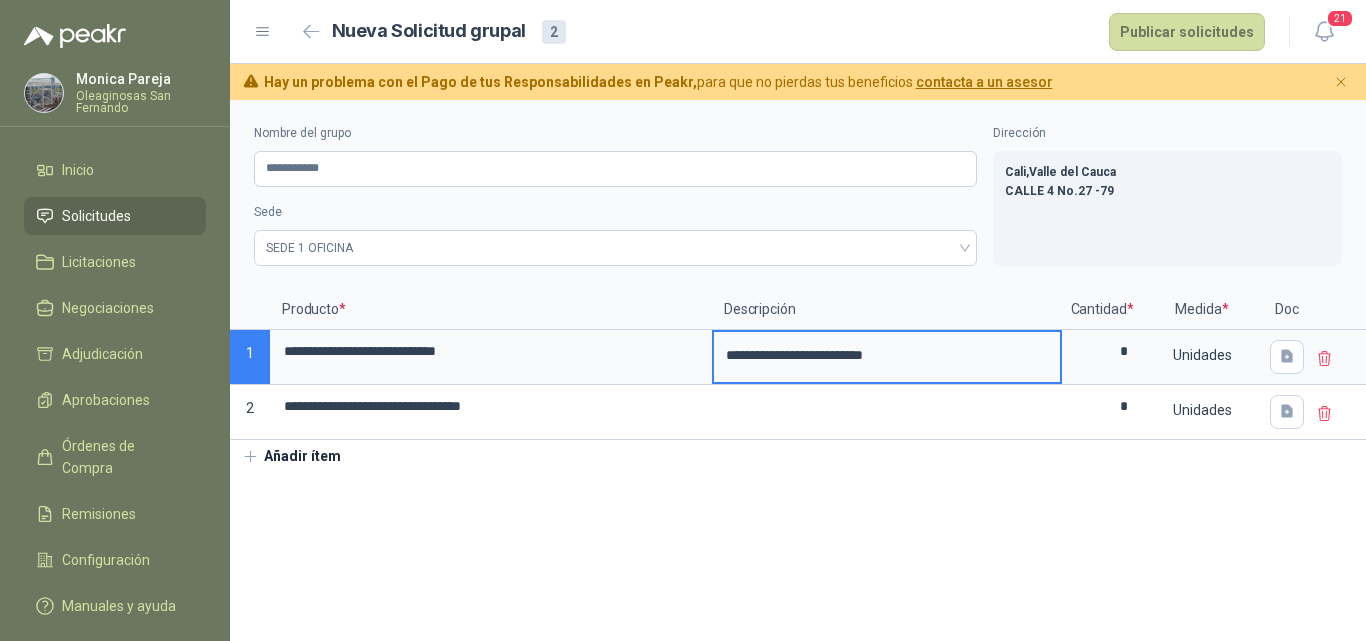 type 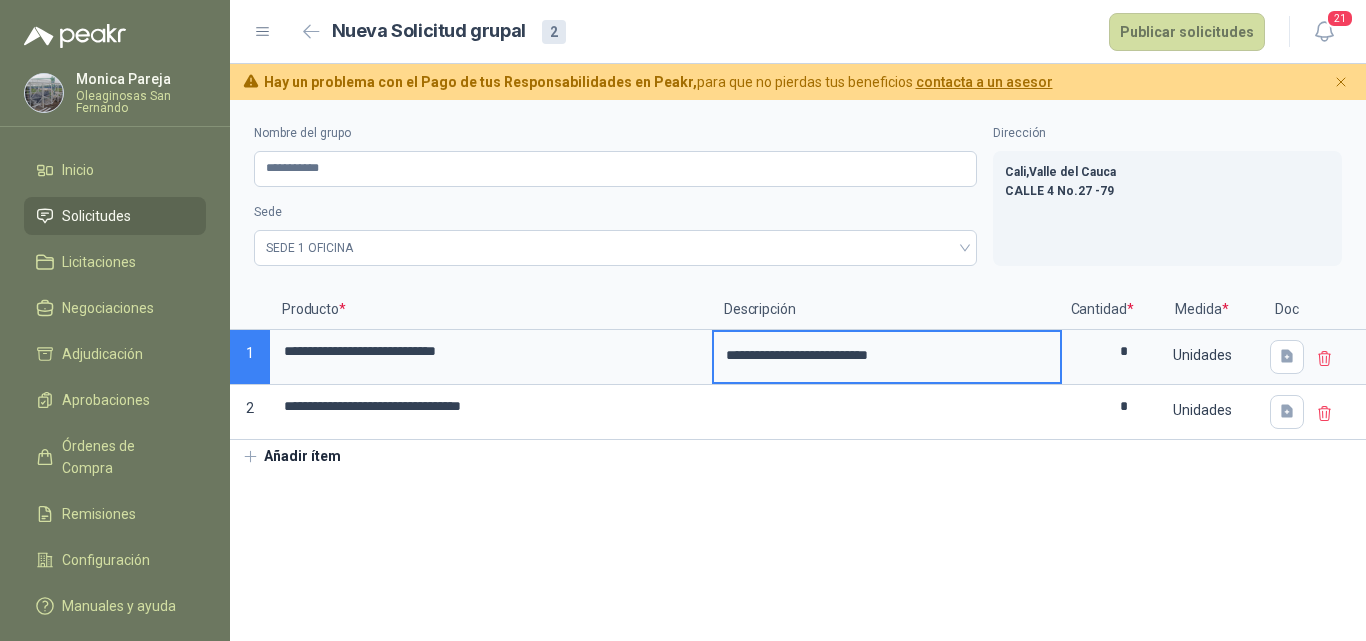 type 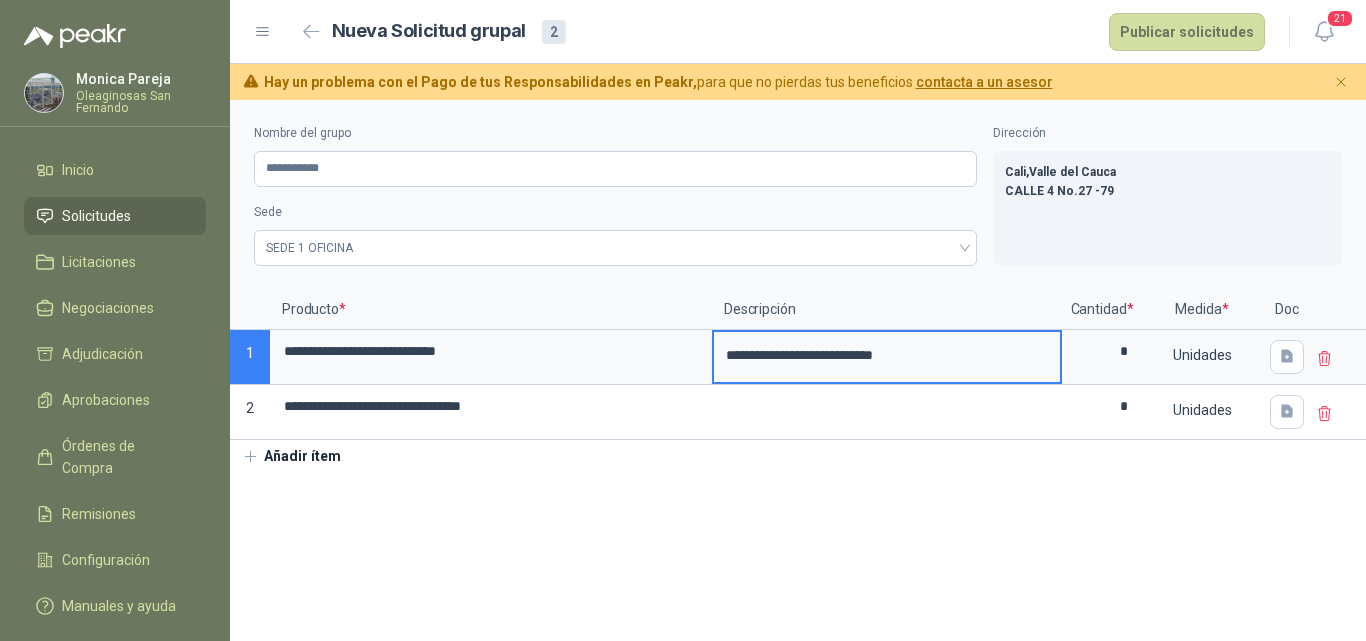click on "**********" at bounding box center [887, 355] 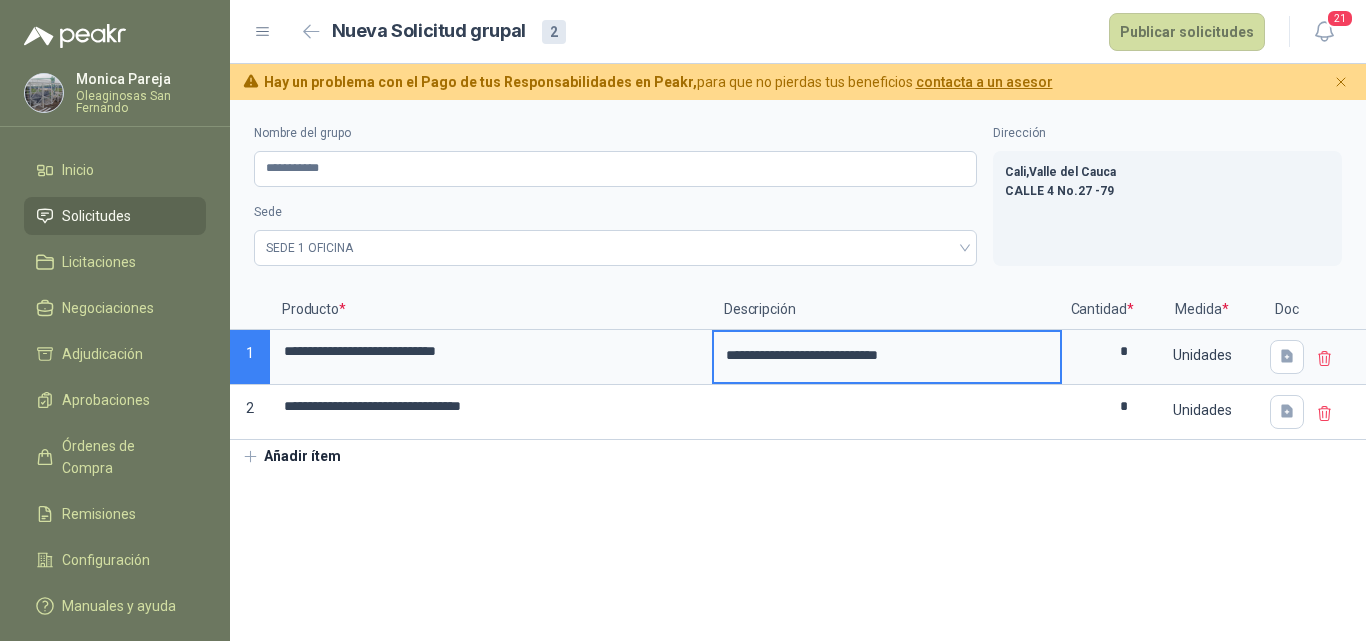 type 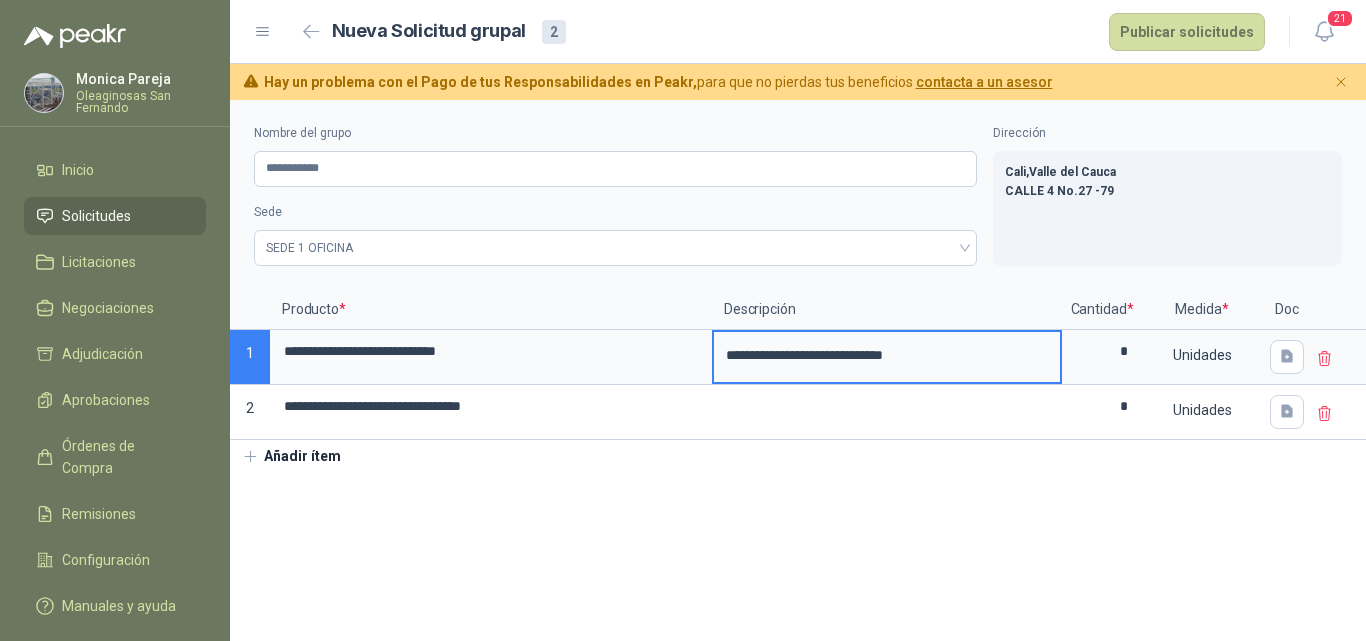 type 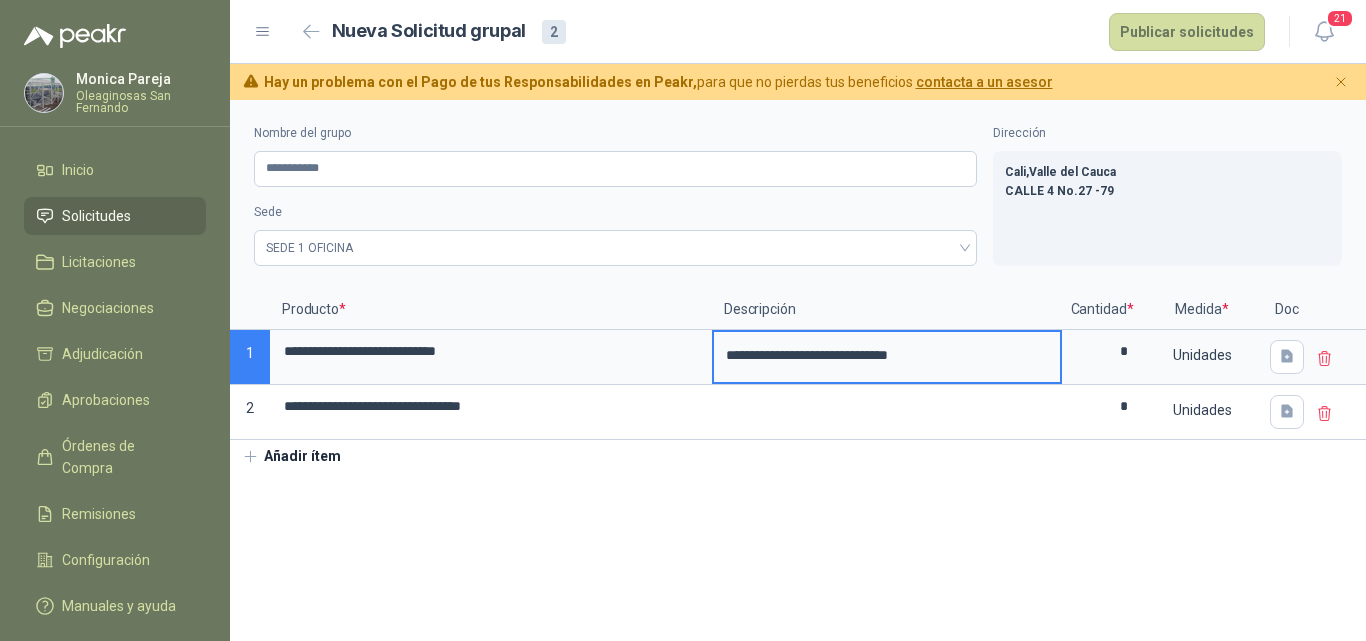 type 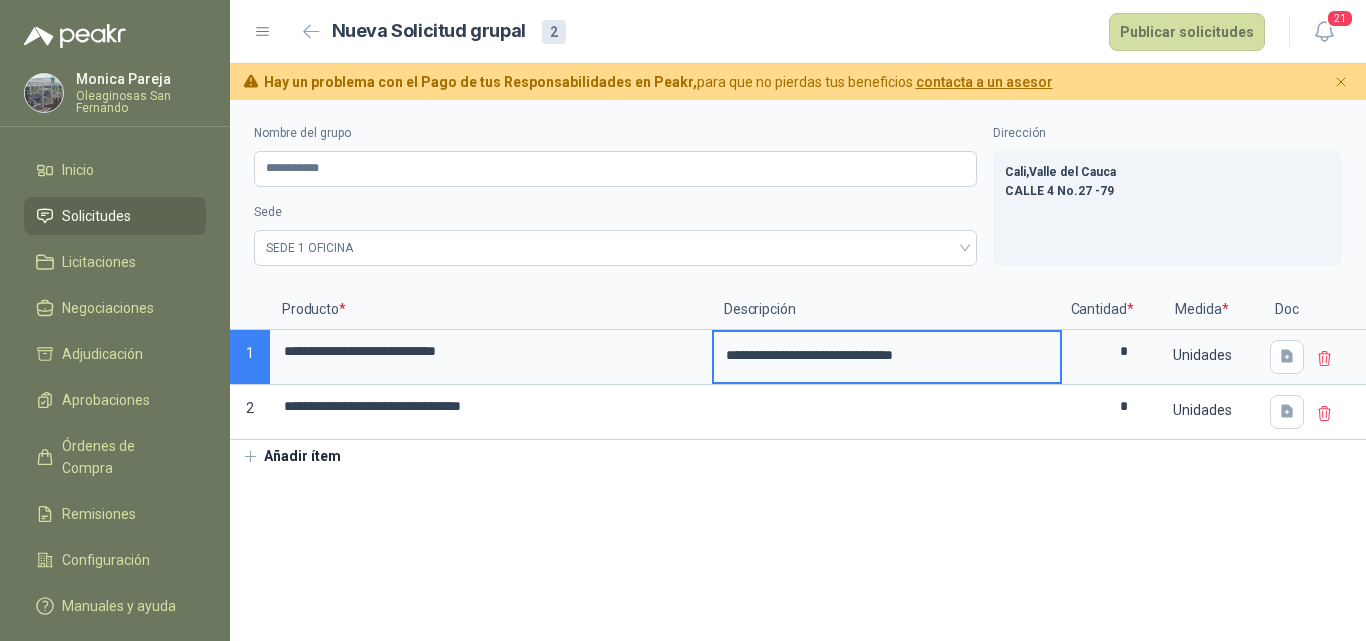 type 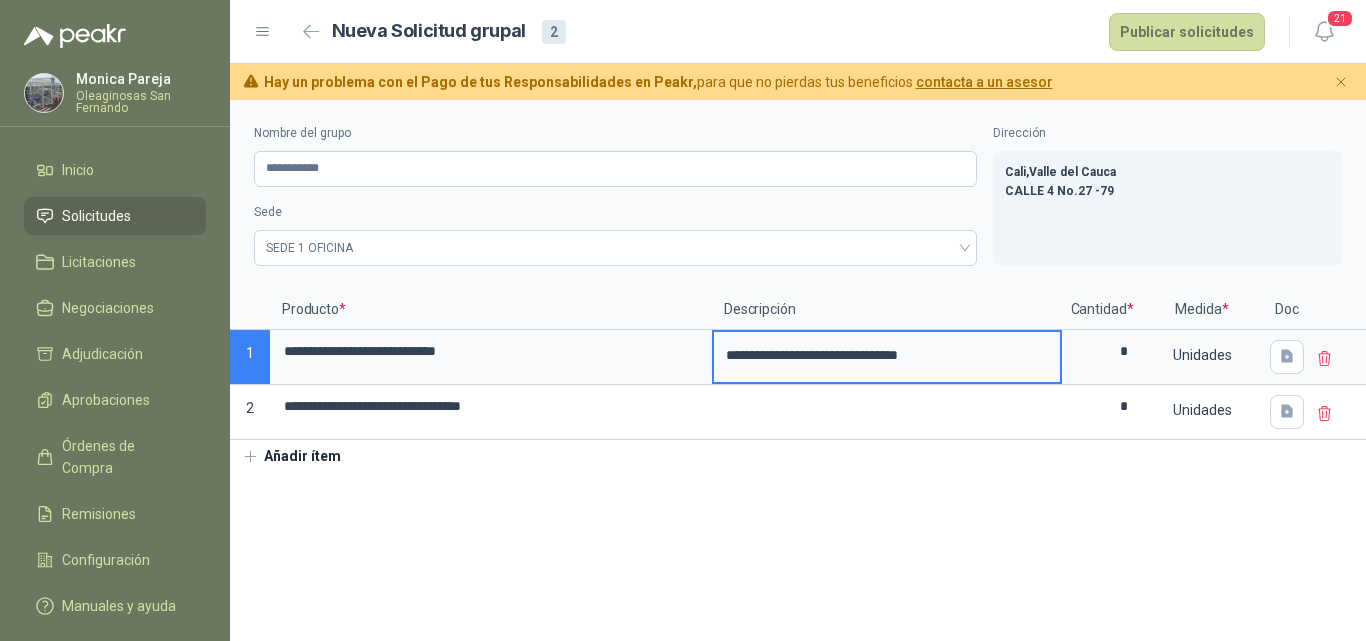 type 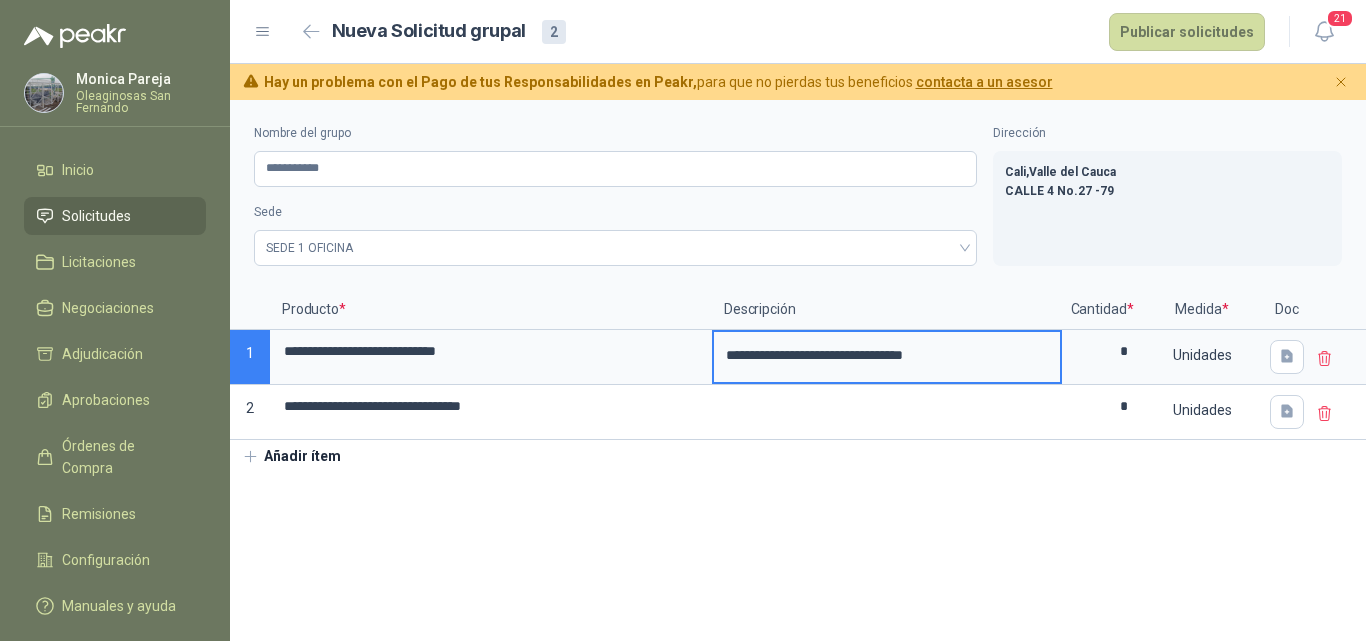 type on "**********" 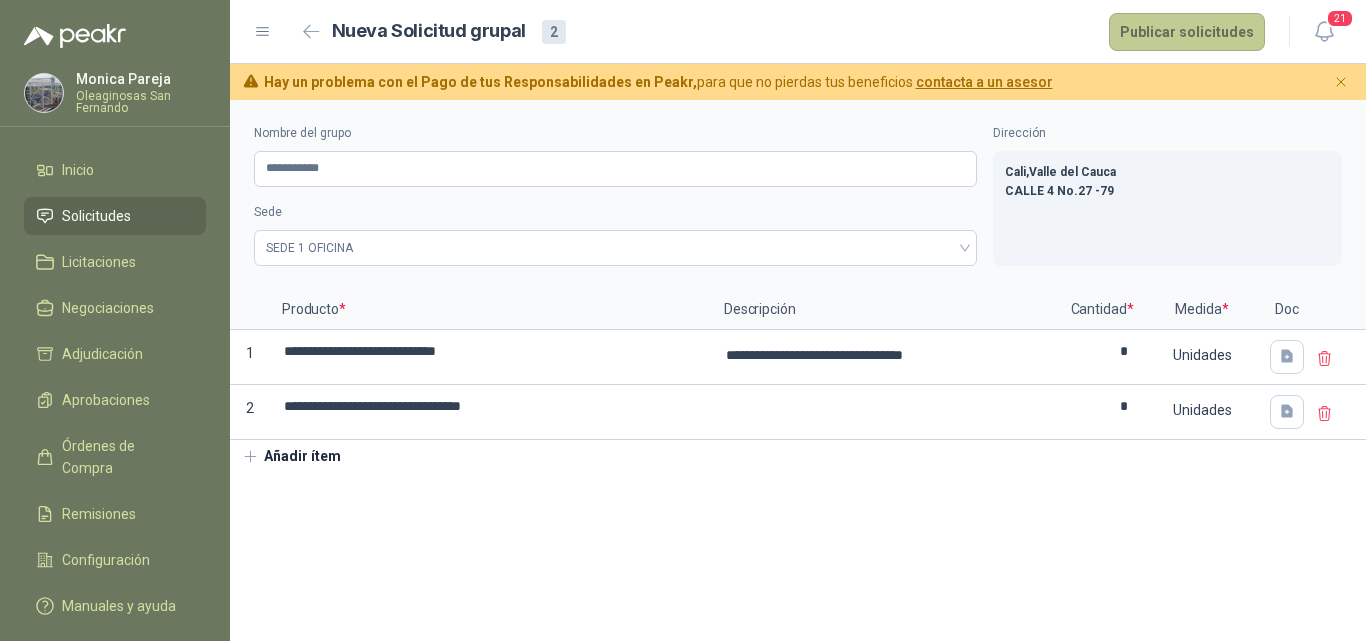 click on "Publicar solicitudes" at bounding box center [1187, 32] 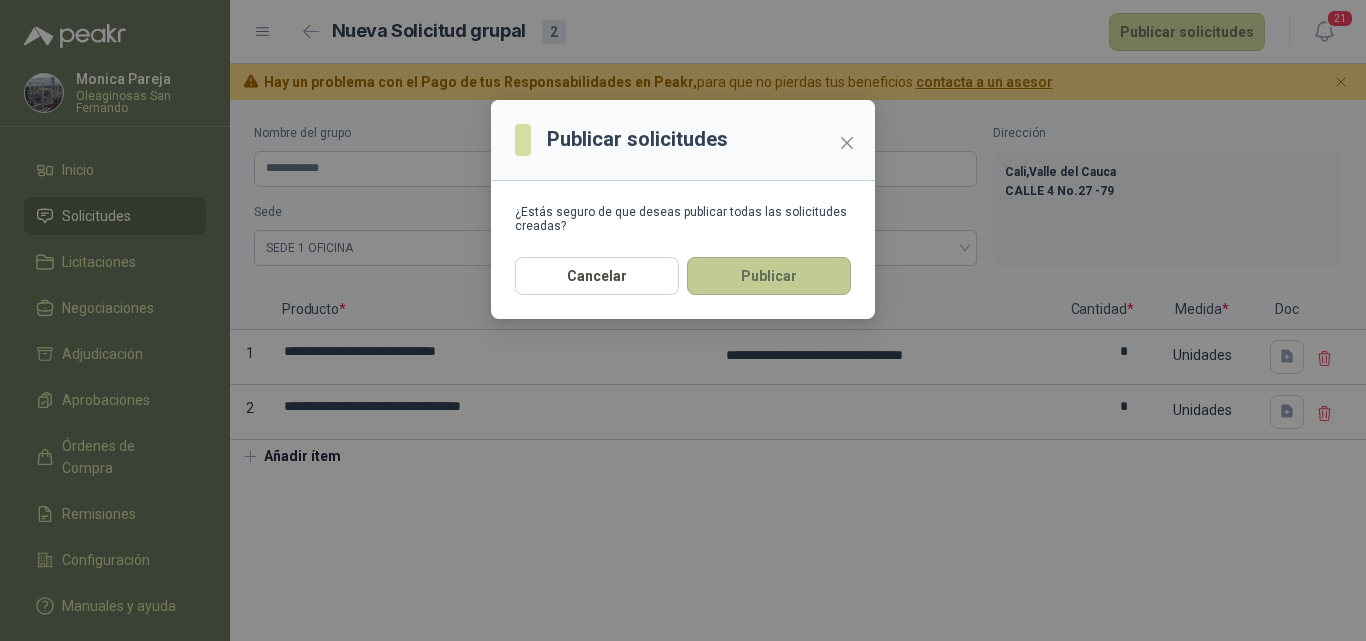 click on "Publicar" at bounding box center [769, 276] 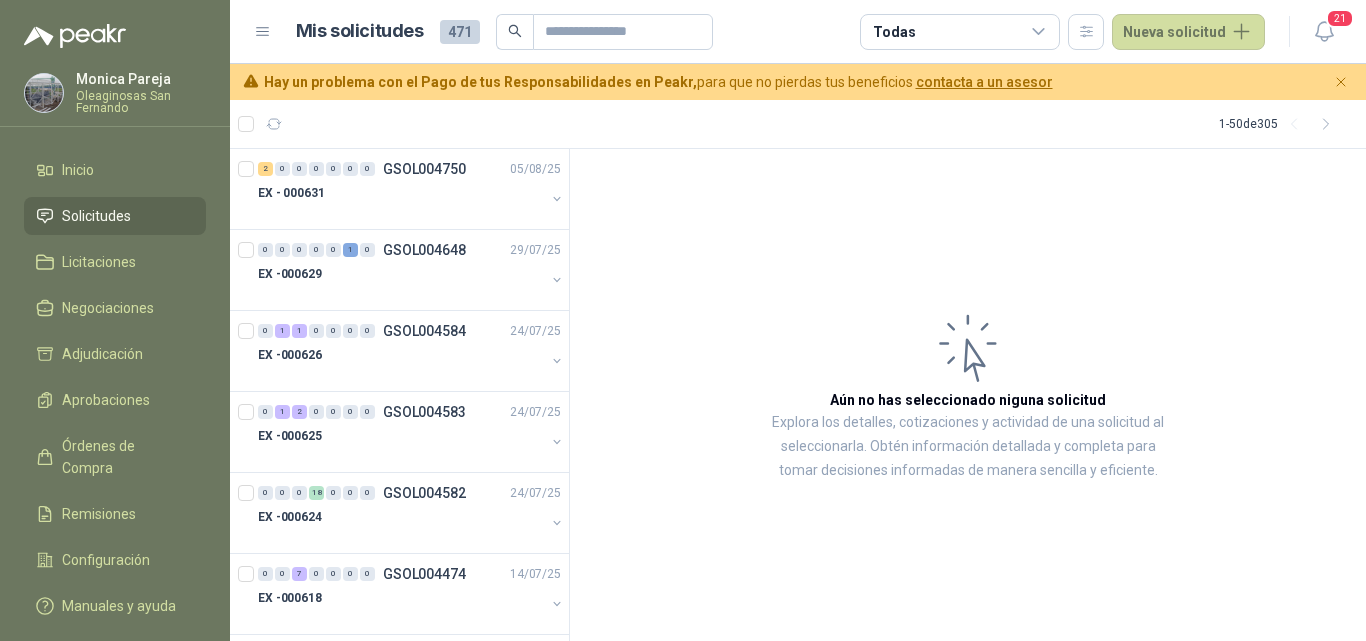 click on "Aún no has seleccionado niguna solicitud Explora los detalles, cotizaciones y actividad de una solicitud al seleccionarla. Obtén información detallada y   completa para tomar decisiones informadas de manera sencilla y eficiente." at bounding box center [968, 395] 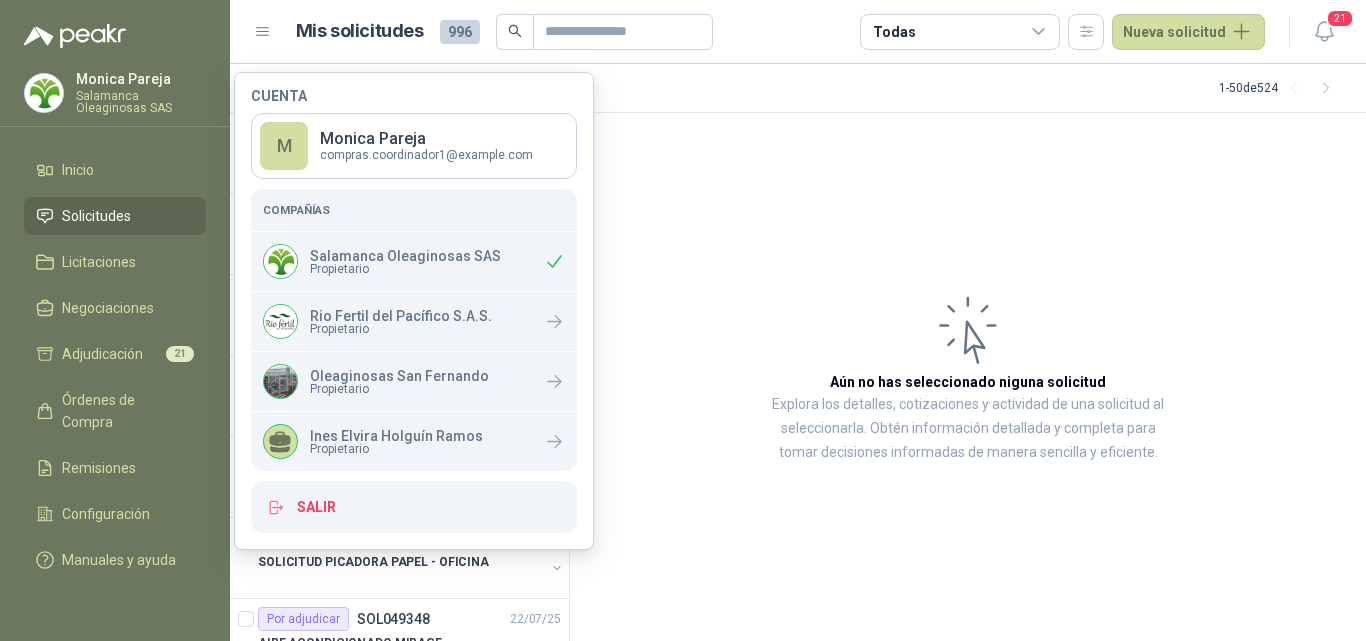 scroll, scrollTop: 0, scrollLeft: 0, axis: both 